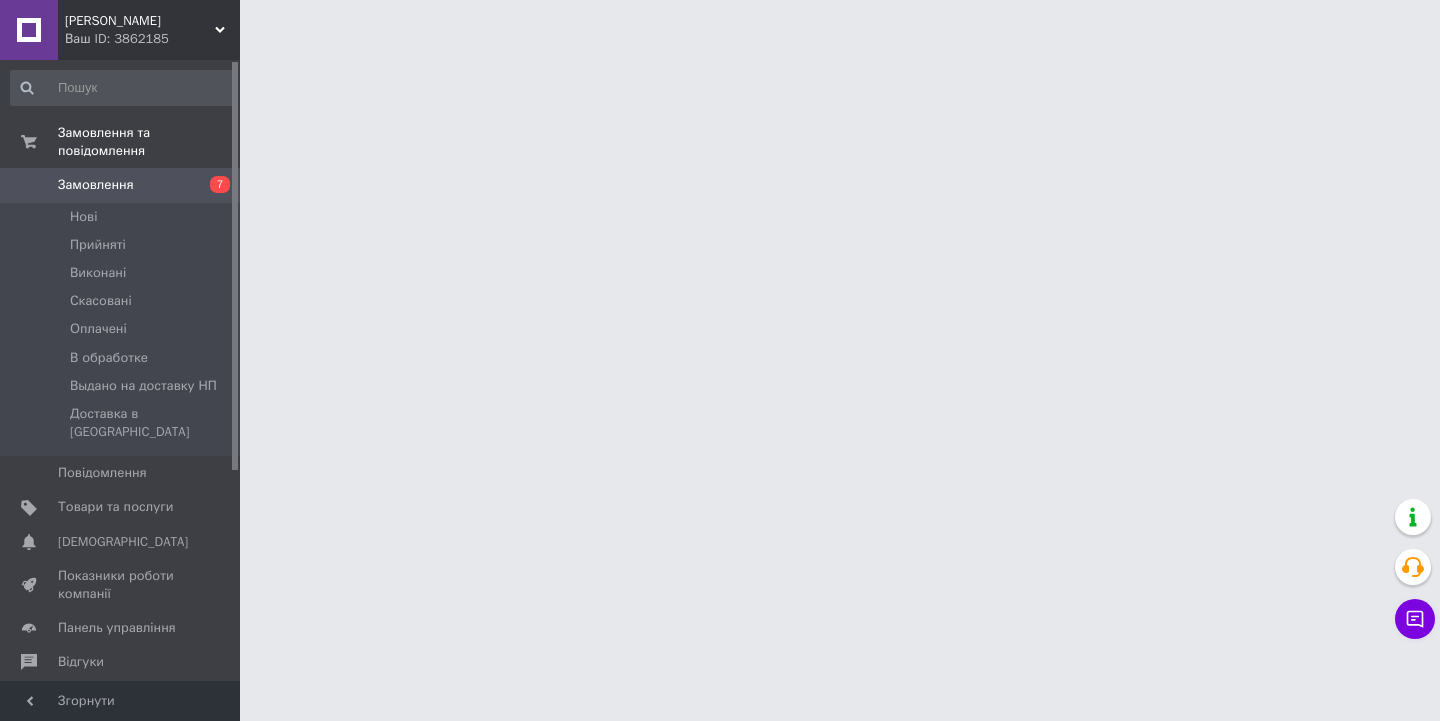 scroll, scrollTop: 0, scrollLeft: 0, axis: both 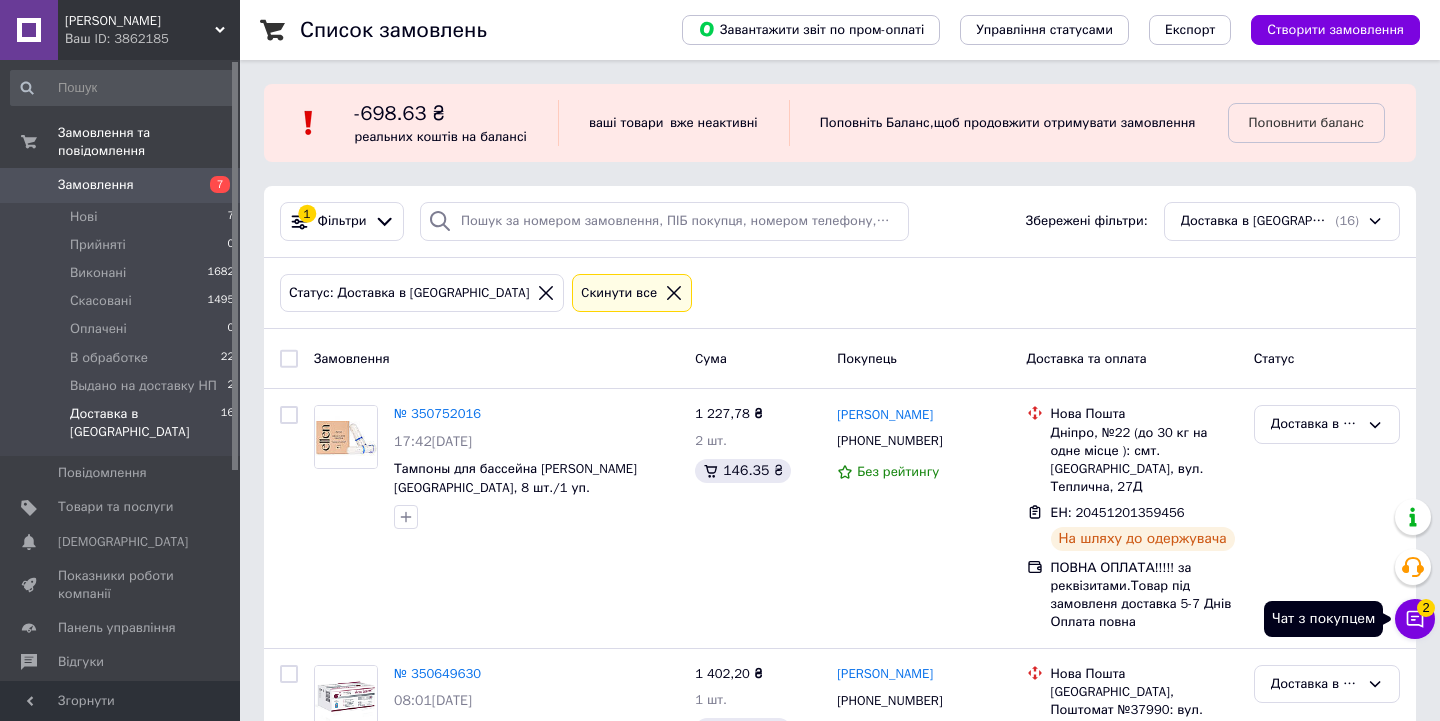 click 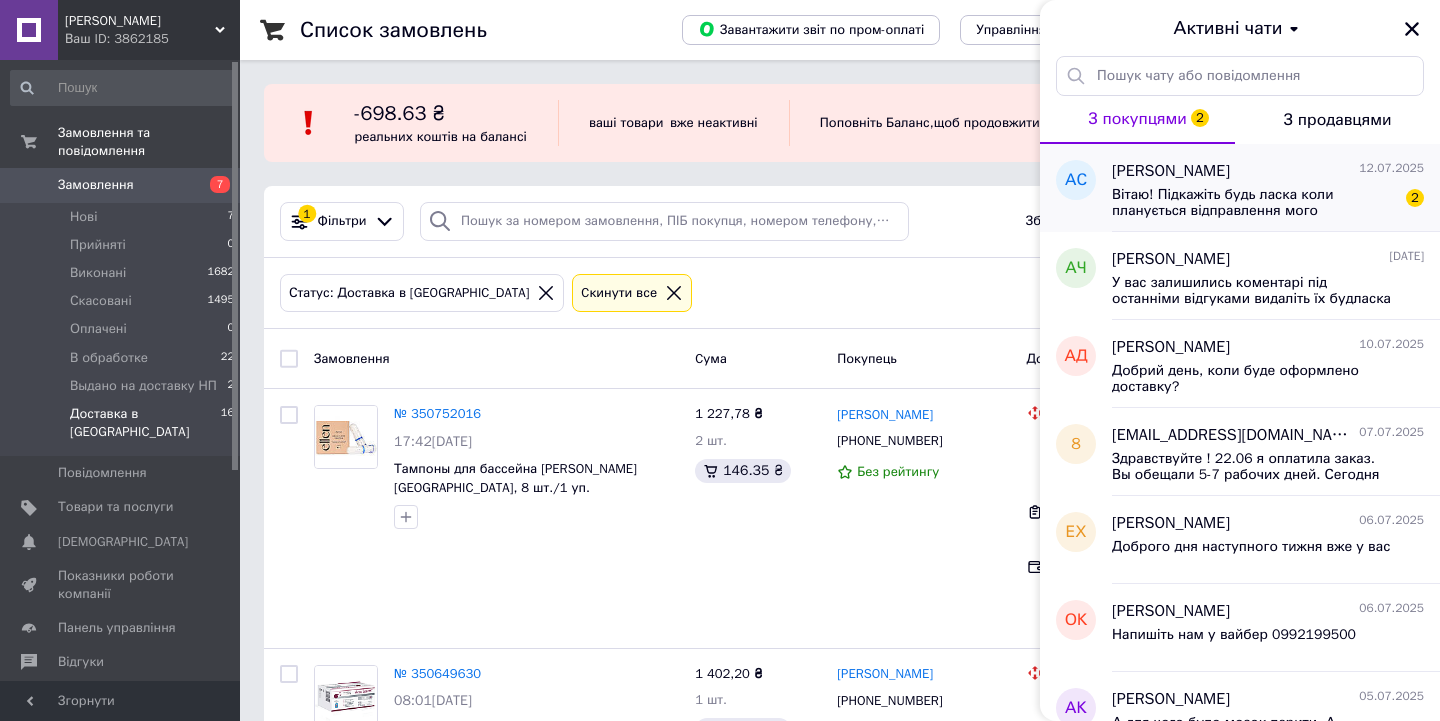 click on "Вітаю!
Підкажіть будь ласка коли планується відправлення мого замовлення?" at bounding box center (1254, 203) 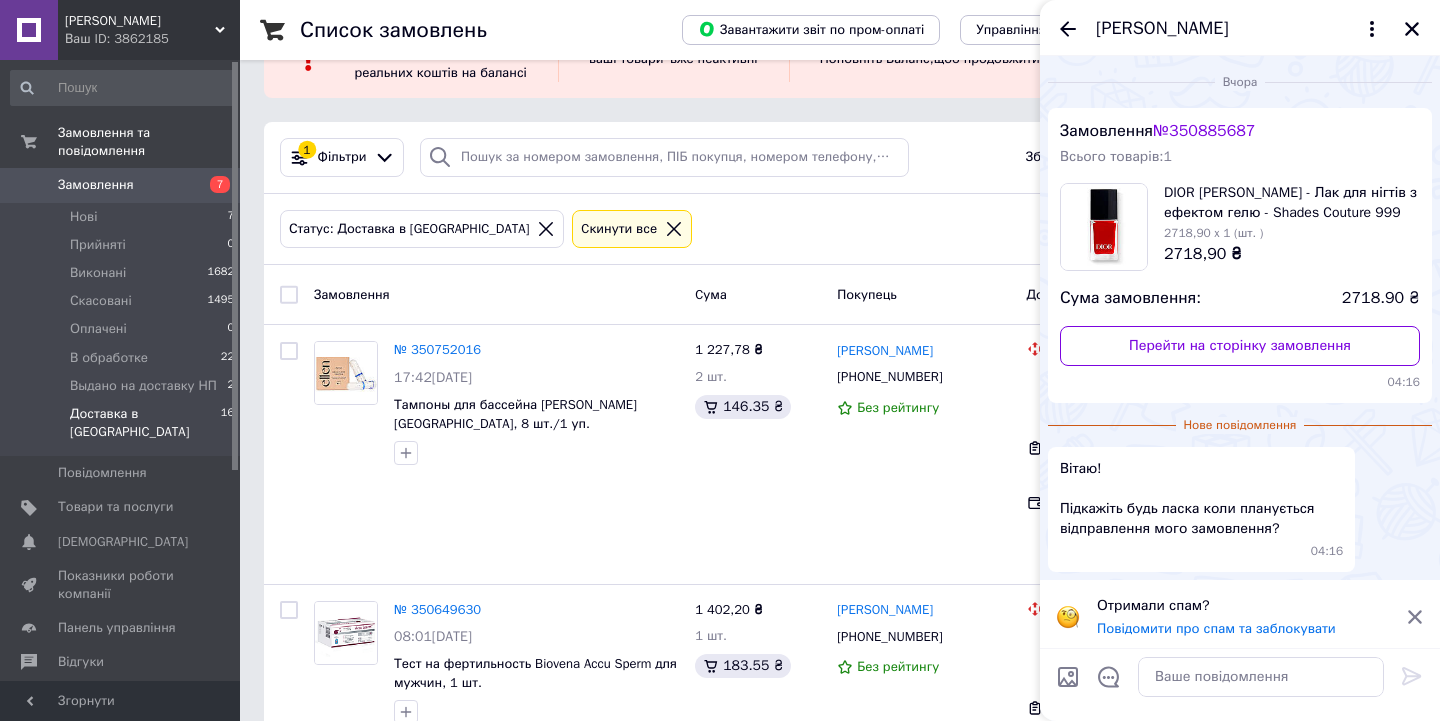 scroll, scrollTop: 68, scrollLeft: 0, axis: vertical 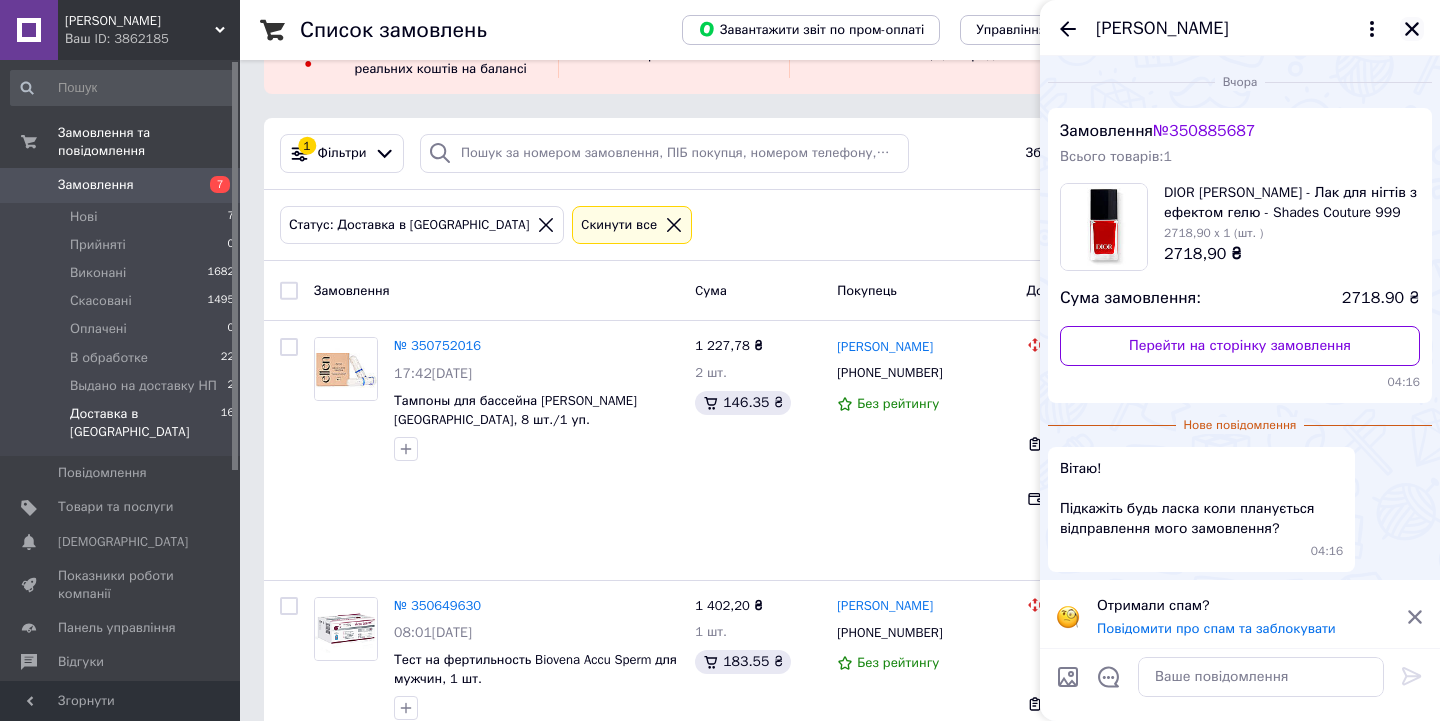 click 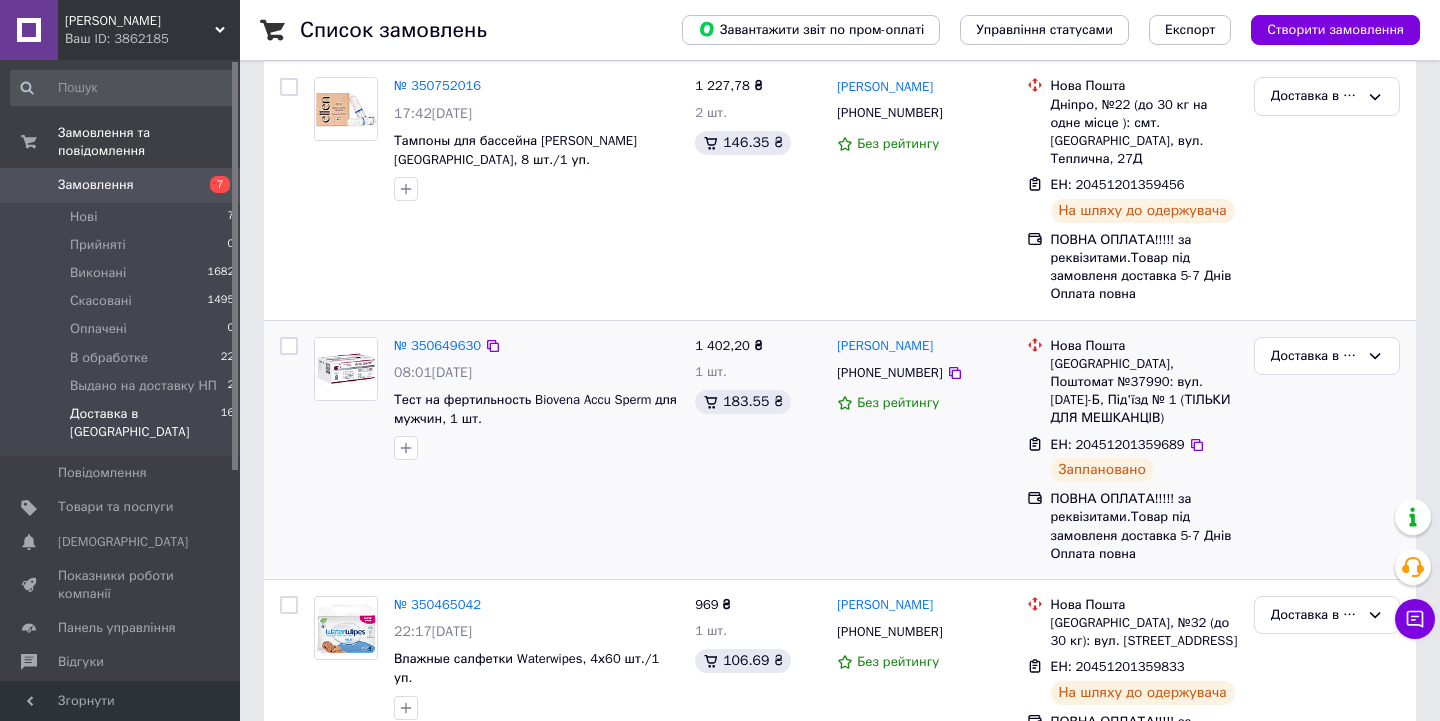 scroll, scrollTop: 346, scrollLeft: 0, axis: vertical 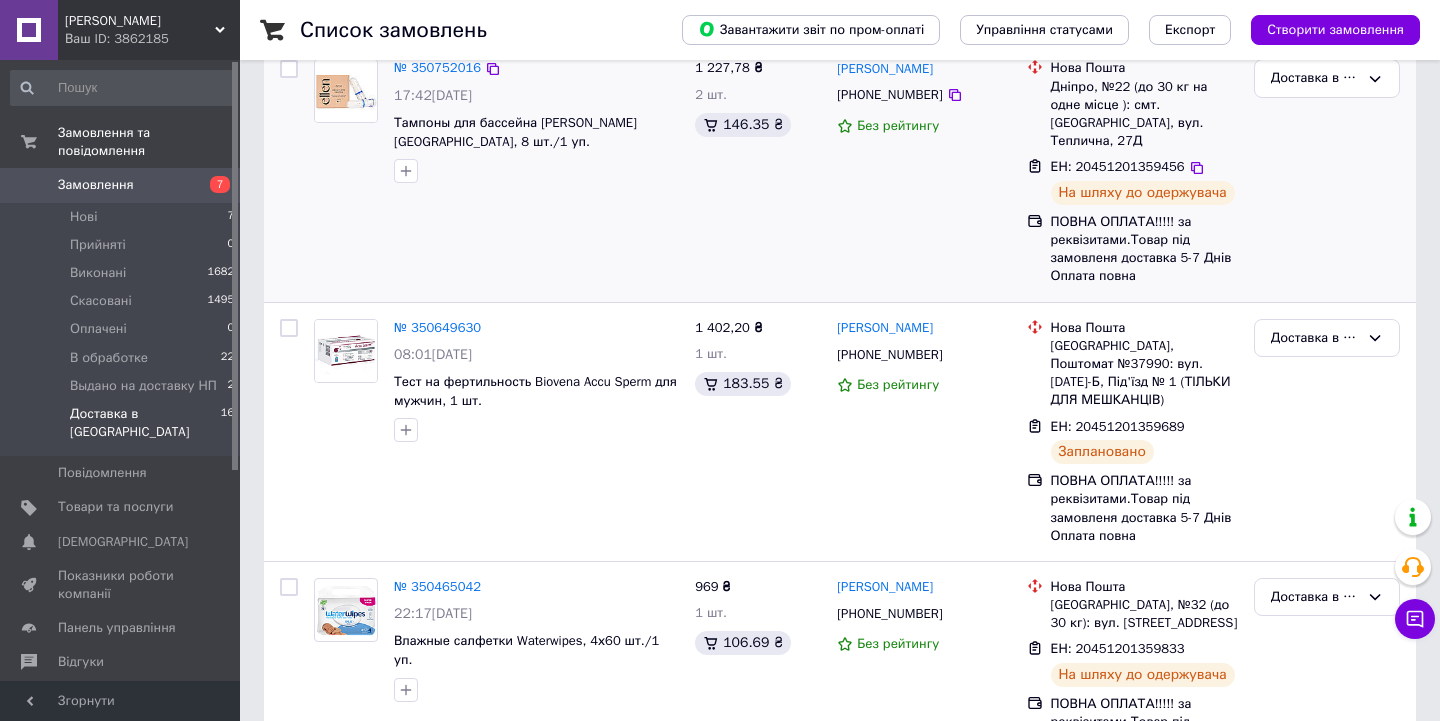 click at bounding box center (289, 69) 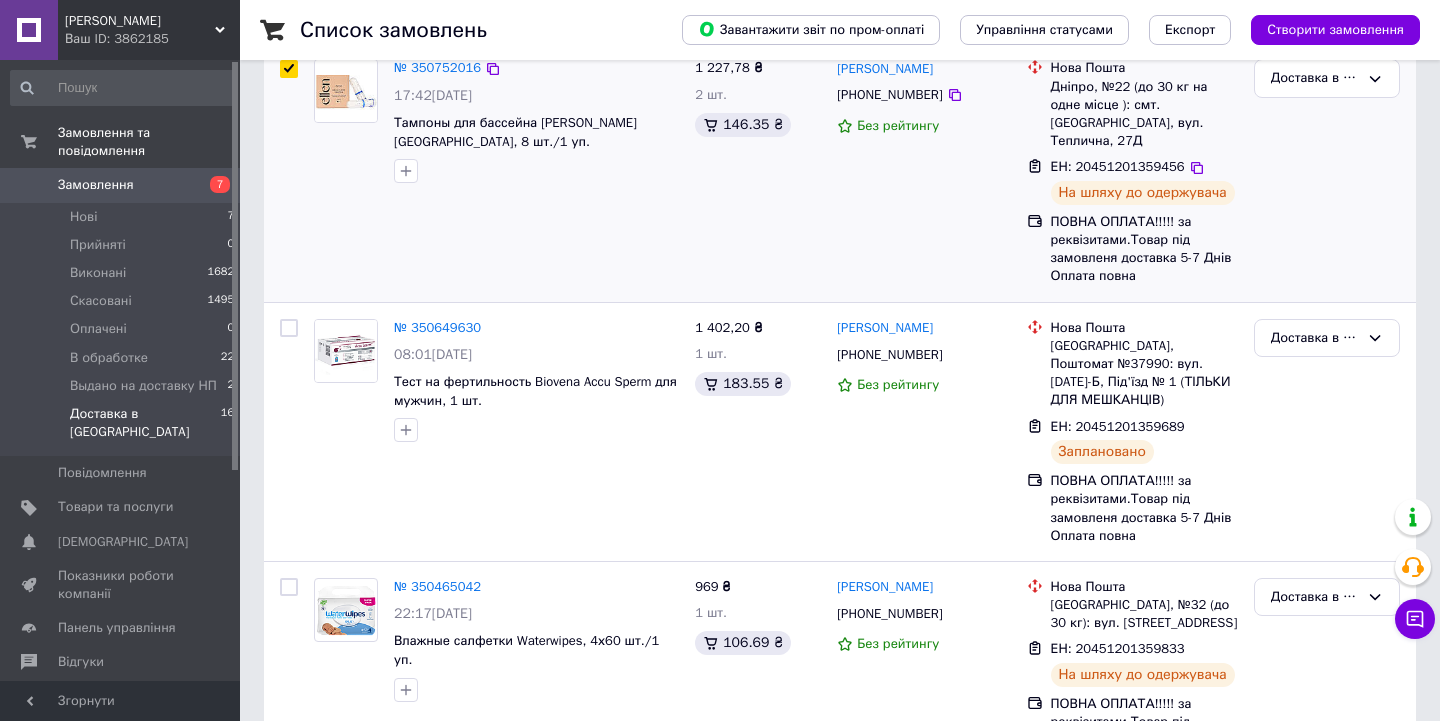 checkbox on "true" 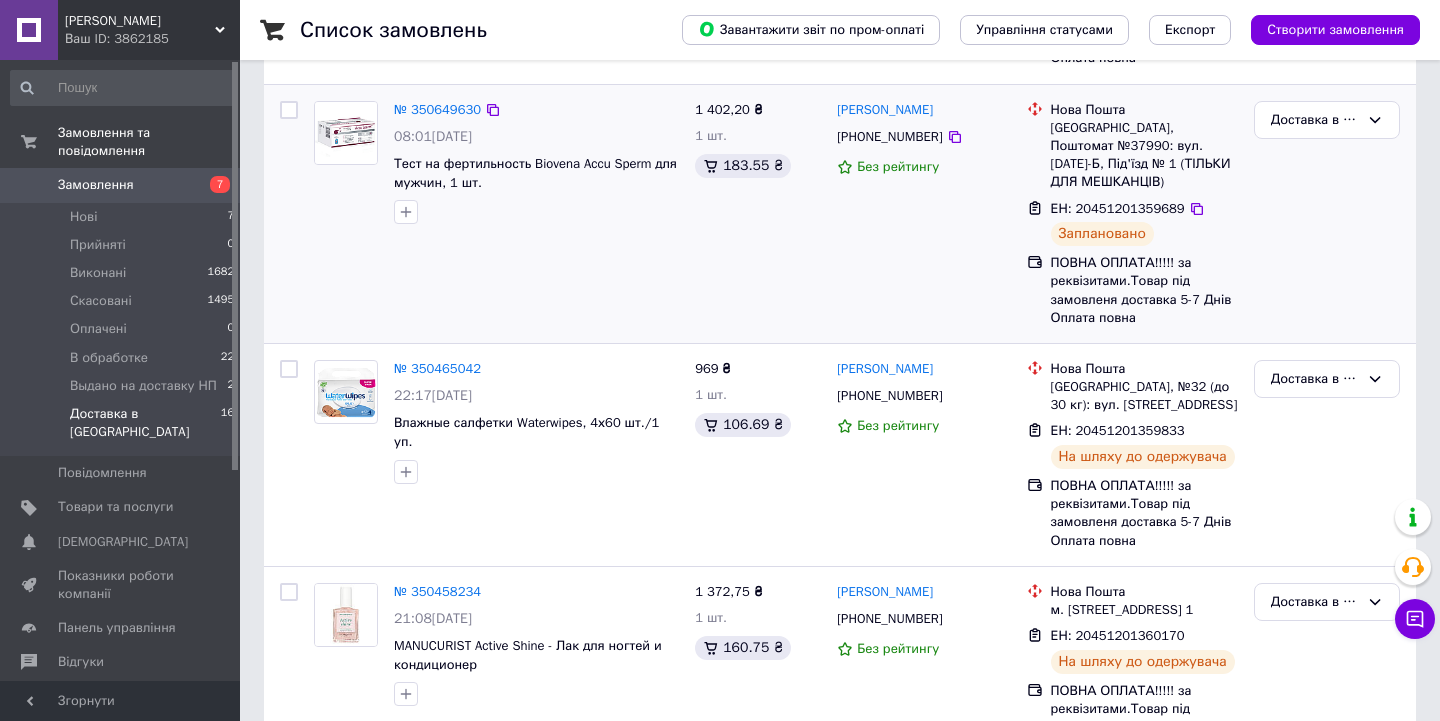 scroll, scrollTop: 571, scrollLeft: 0, axis: vertical 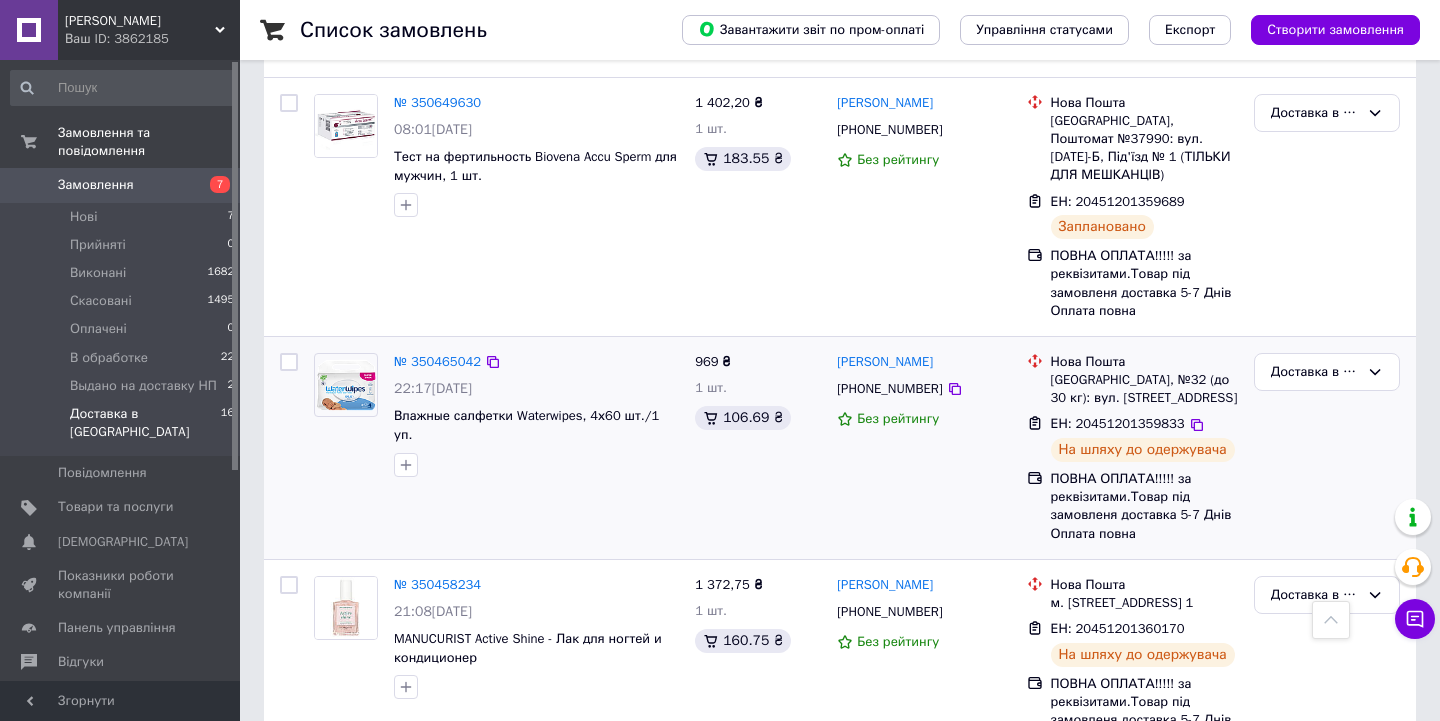 click at bounding box center [289, 362] 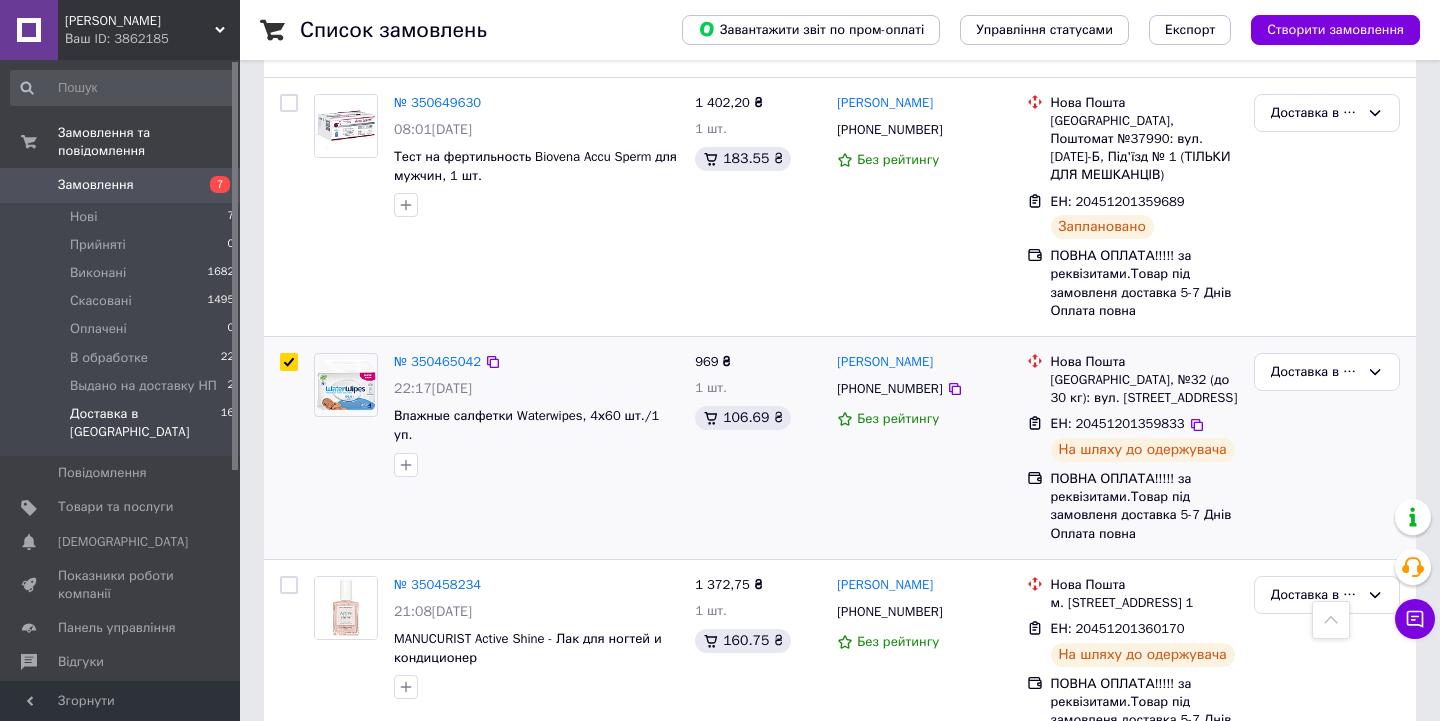 checkbox on "true" 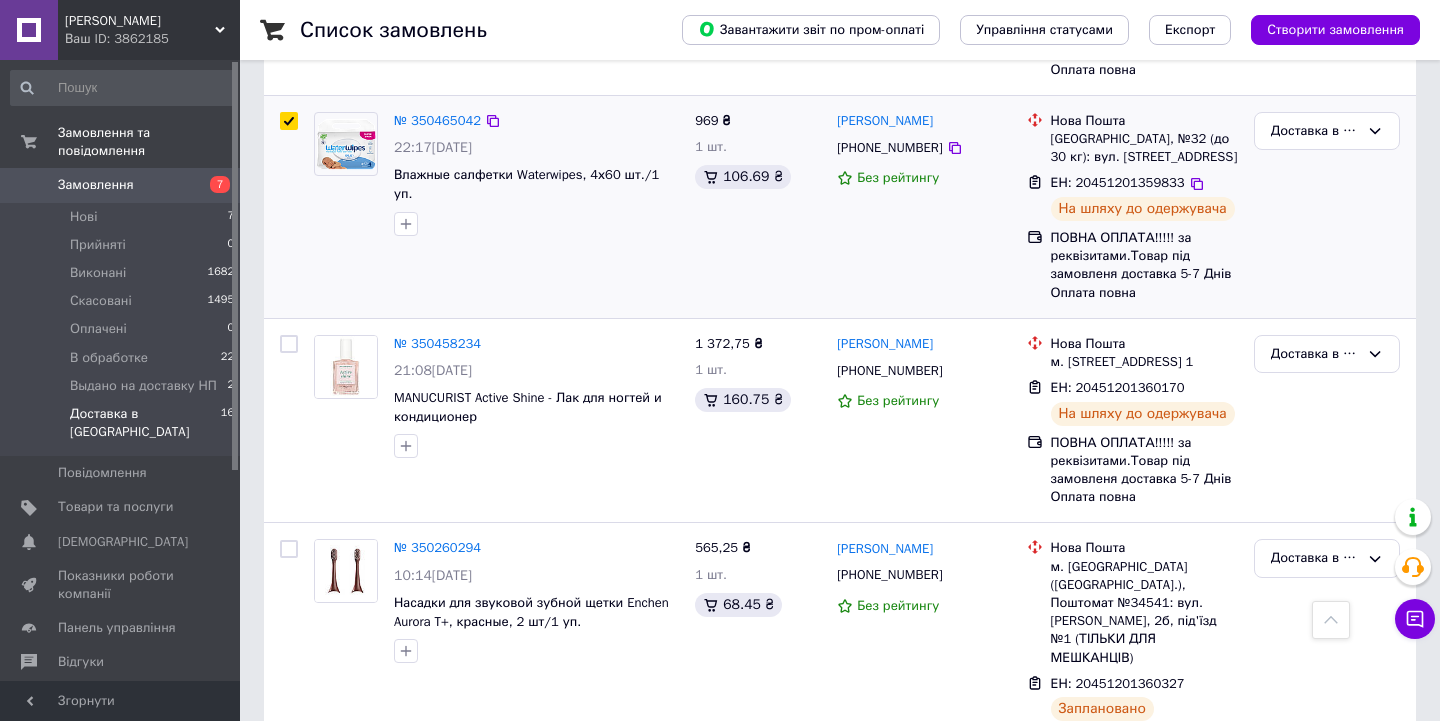 scroll, scrollTop: 849, scrollLeft: 0, axis: vertical 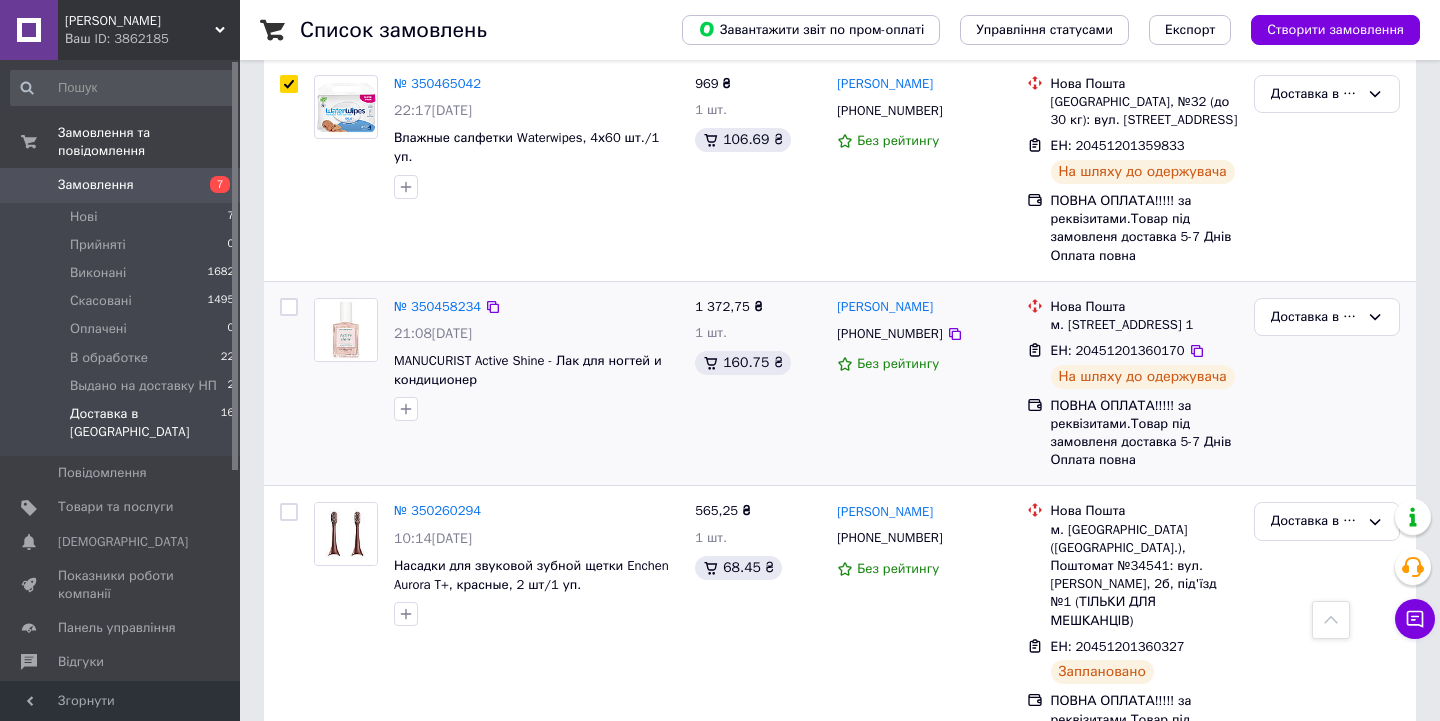 click at bounding box center (289, 307) 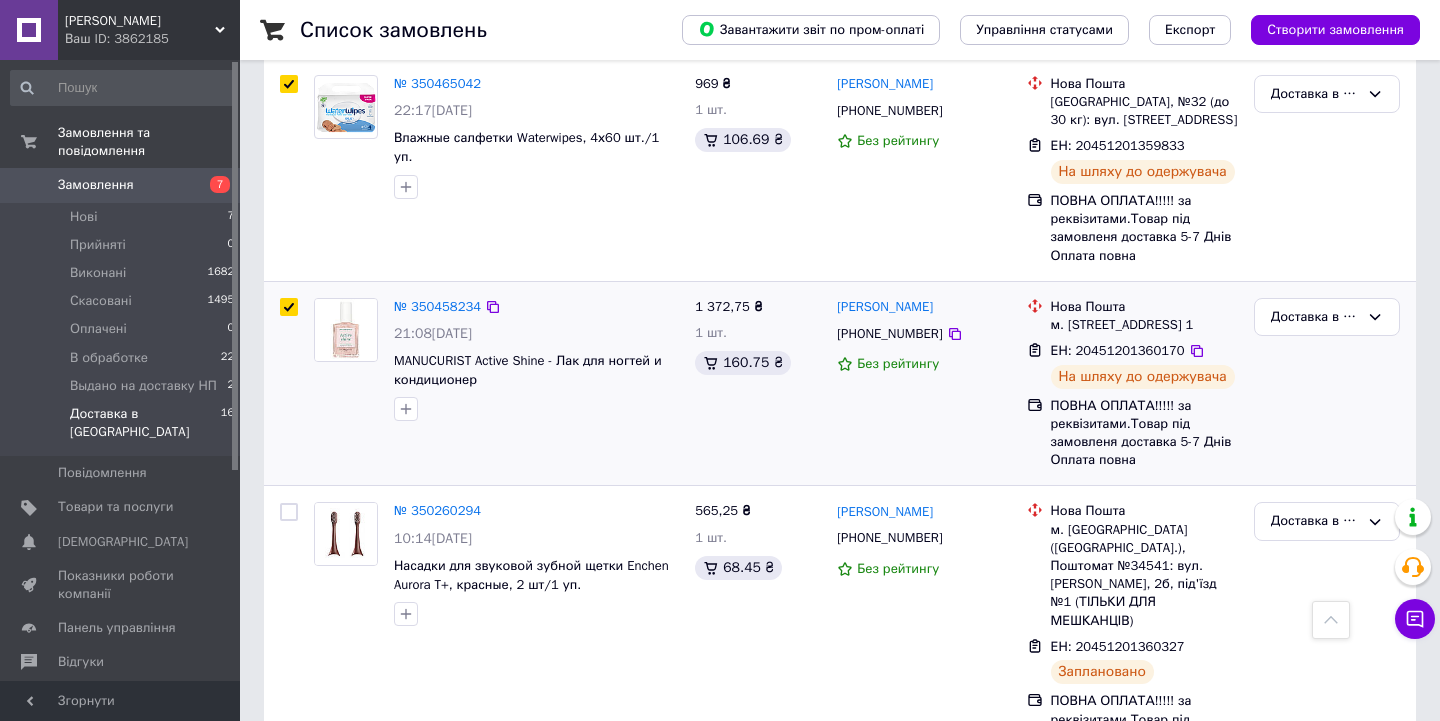checkbox on "true" 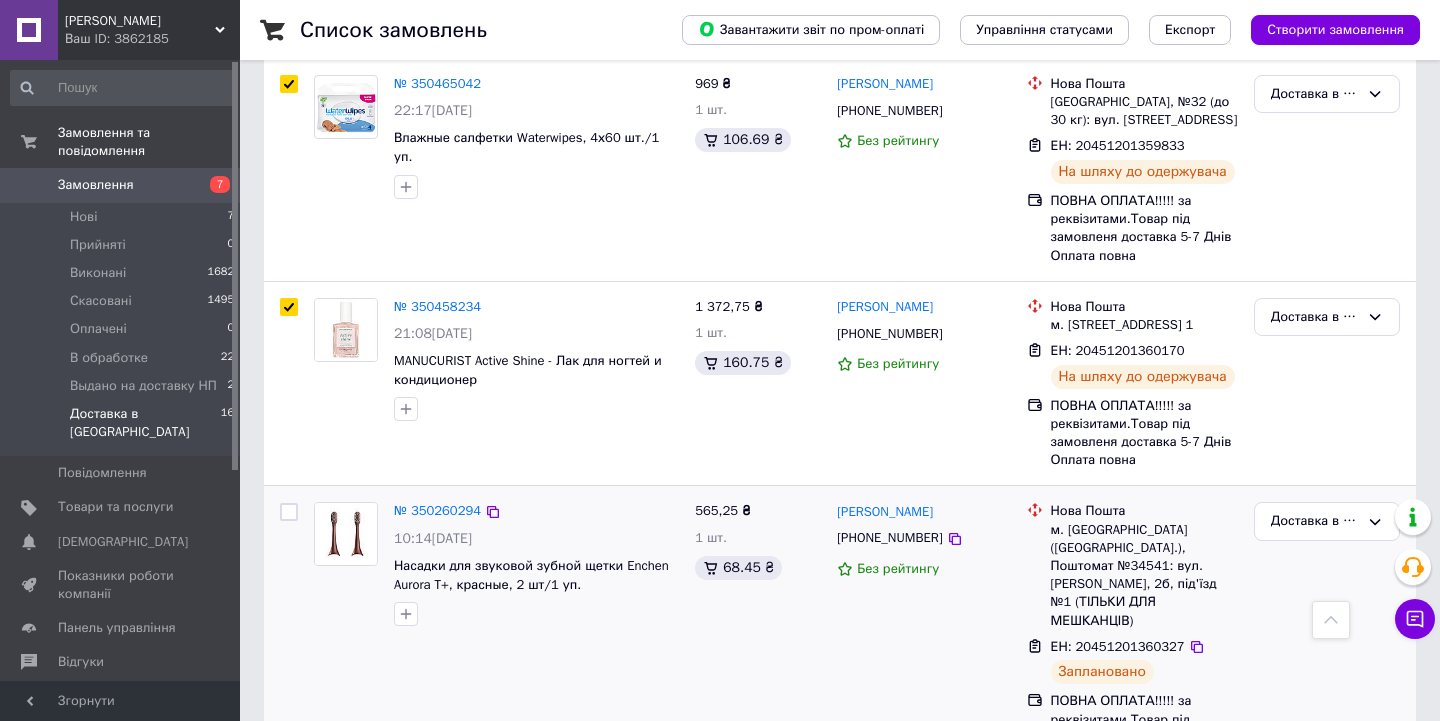 click at bounding box center (289, 512) 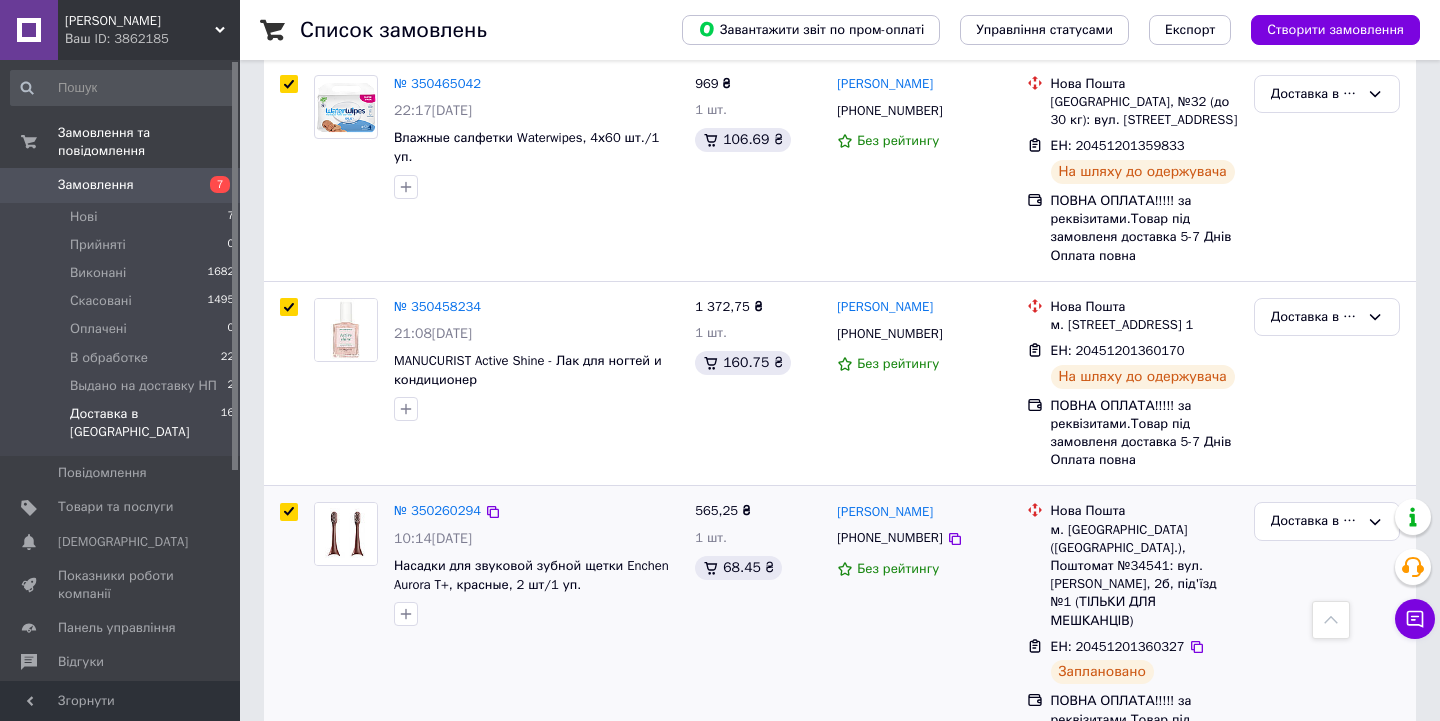 checkbox on "true" 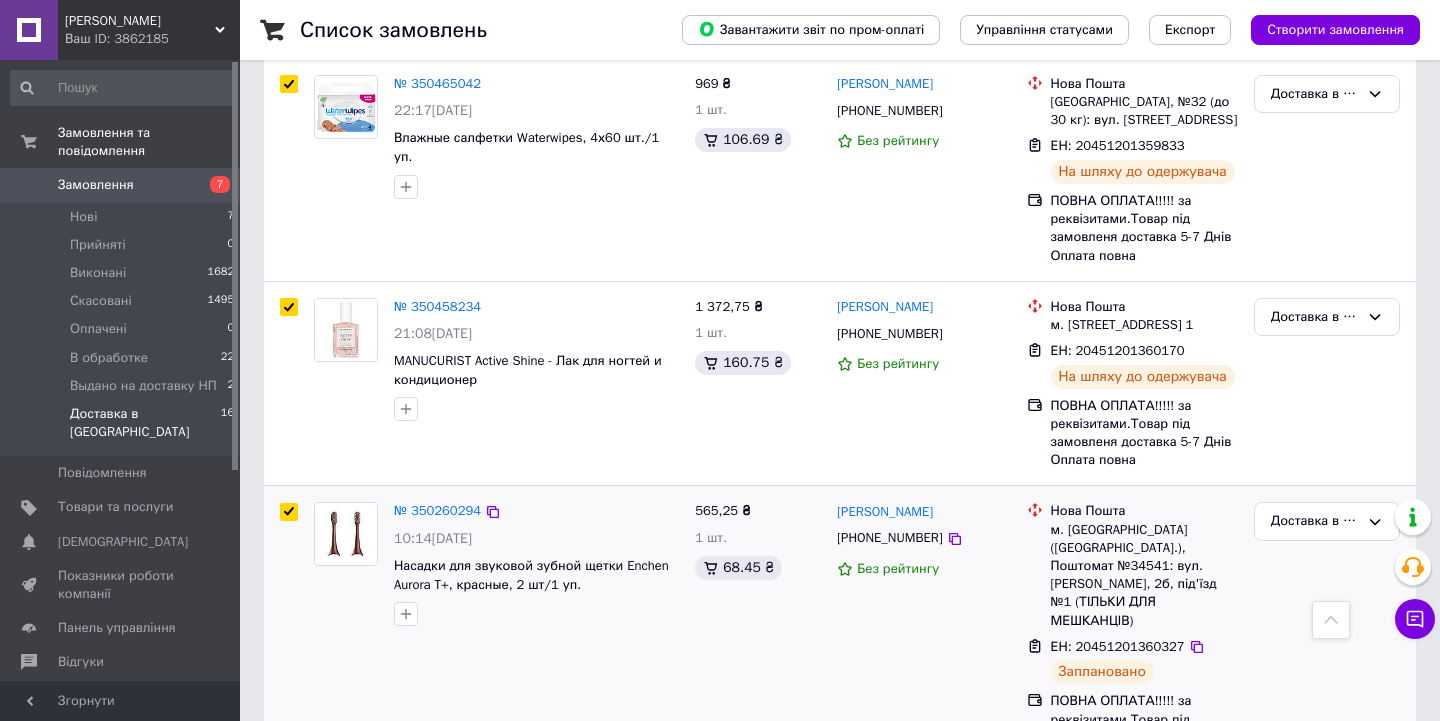 click at bounding box center (289, 512) 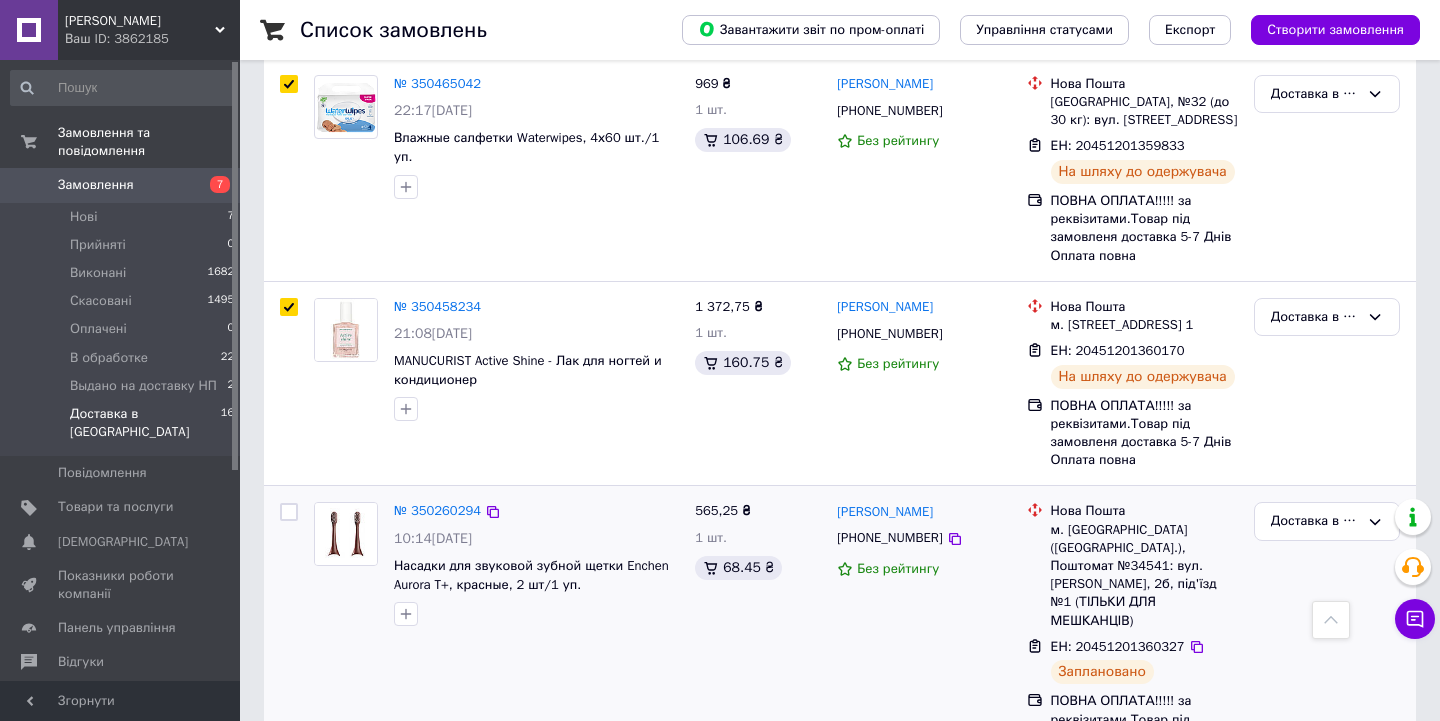 checkbox on "false" 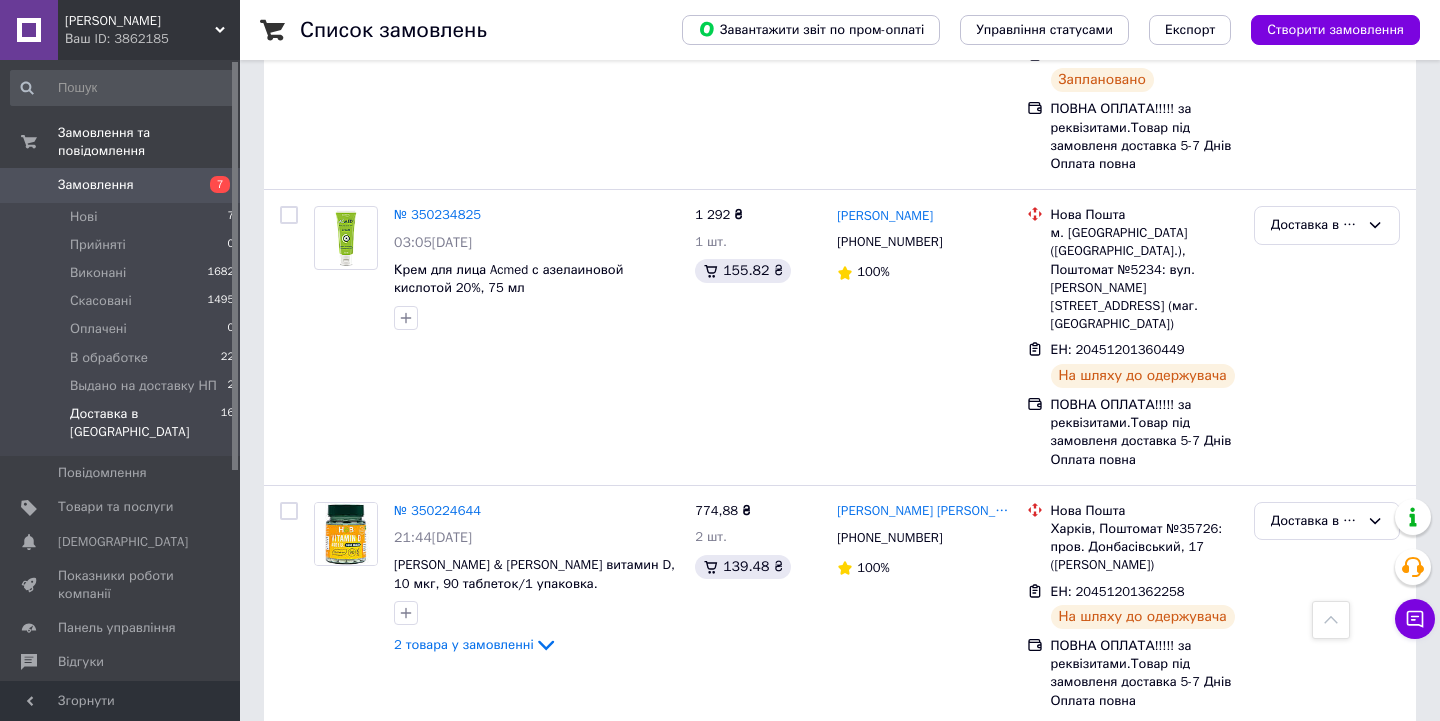 scroll, scrollTop: 1442, scrollLeft: 0, axis: vertical 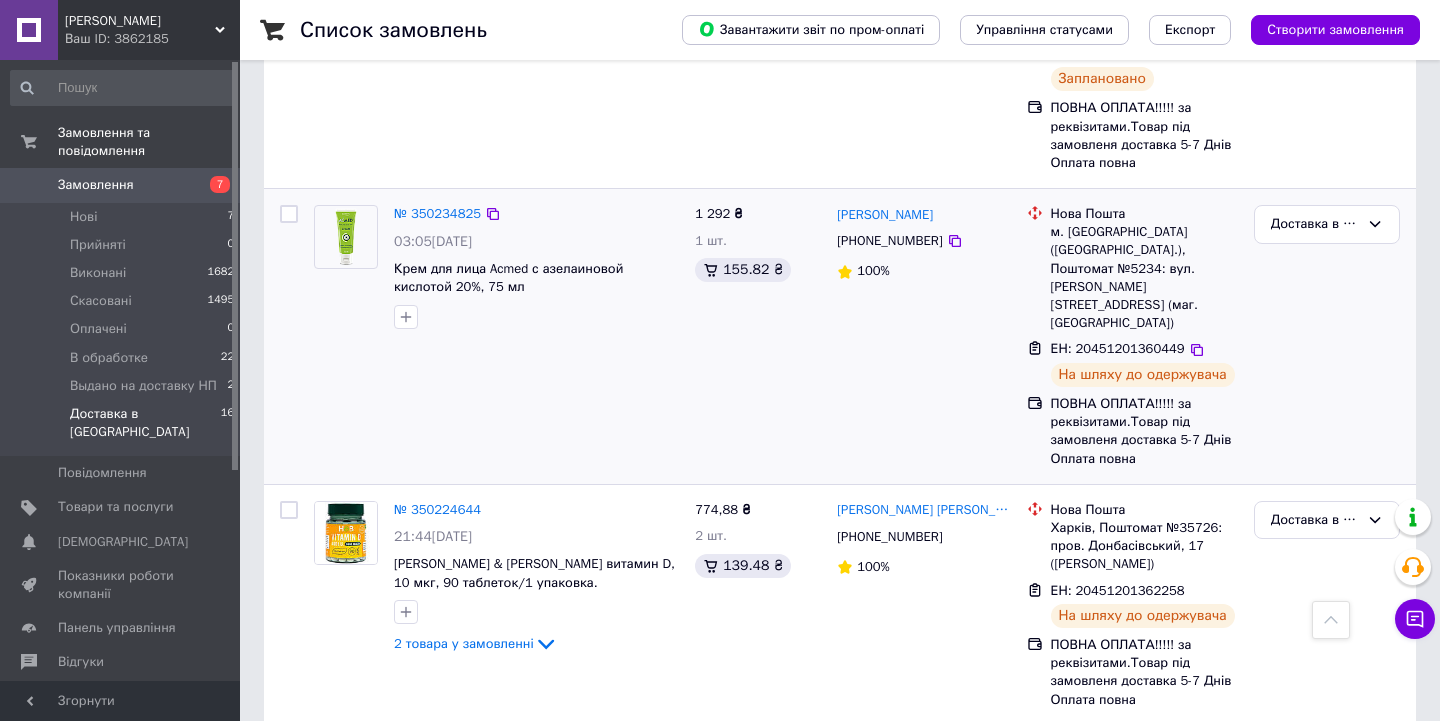 click at bounding box center [289, 214] 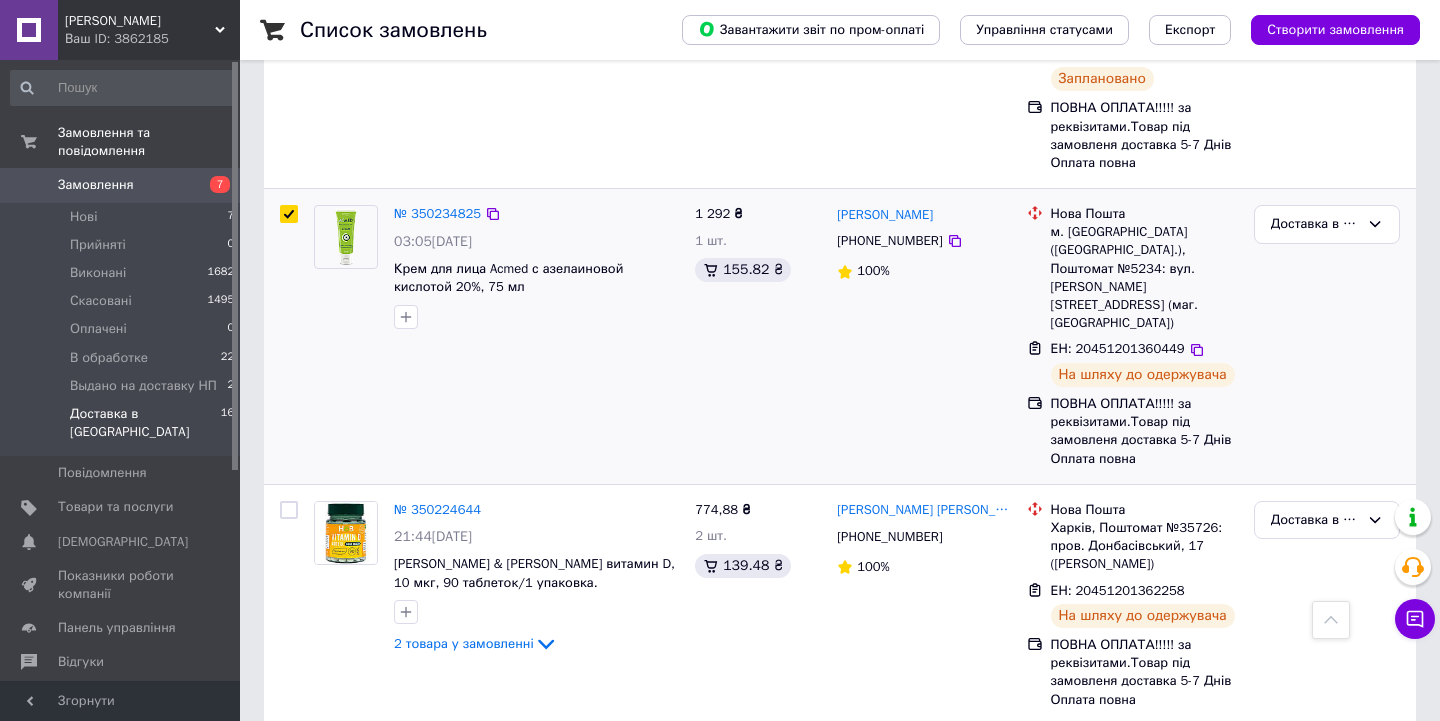checkbox on "true" 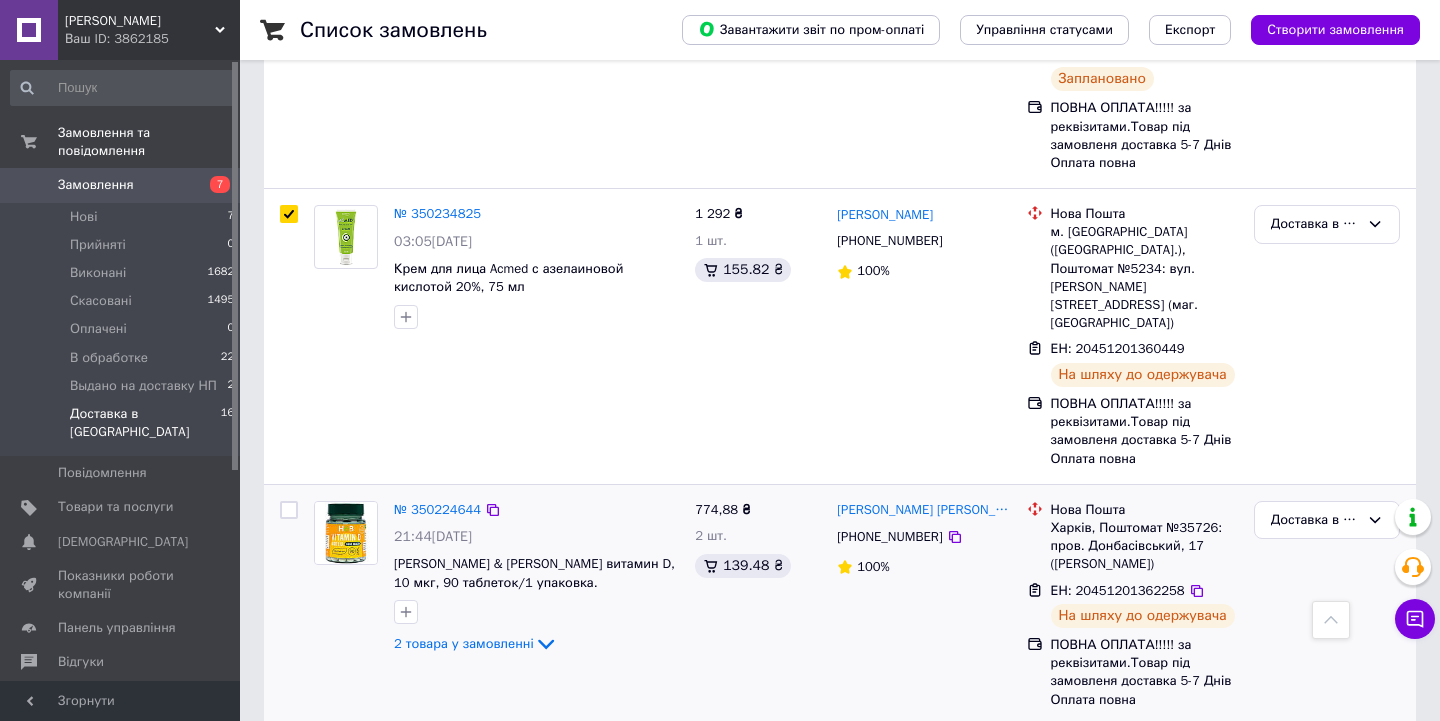 click at bounding box center [289, 510] 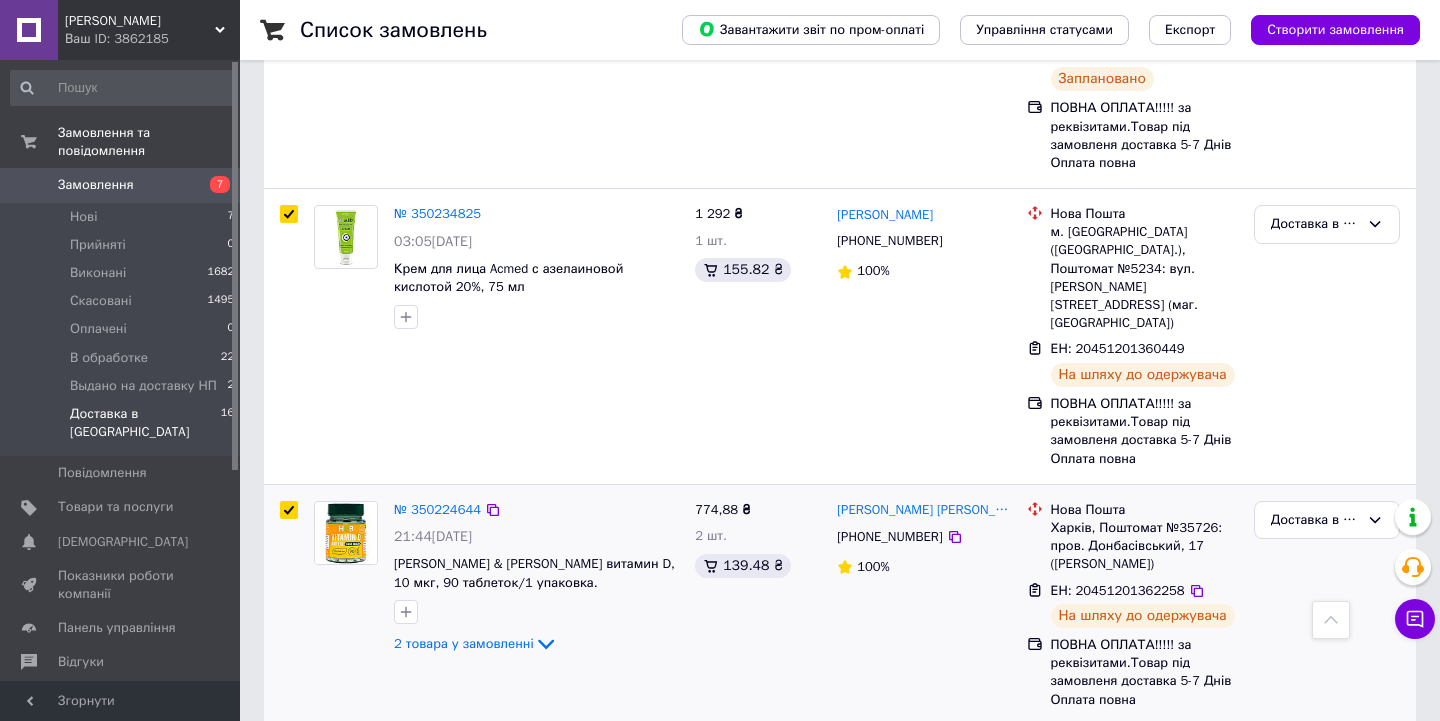 checkbox on "true" 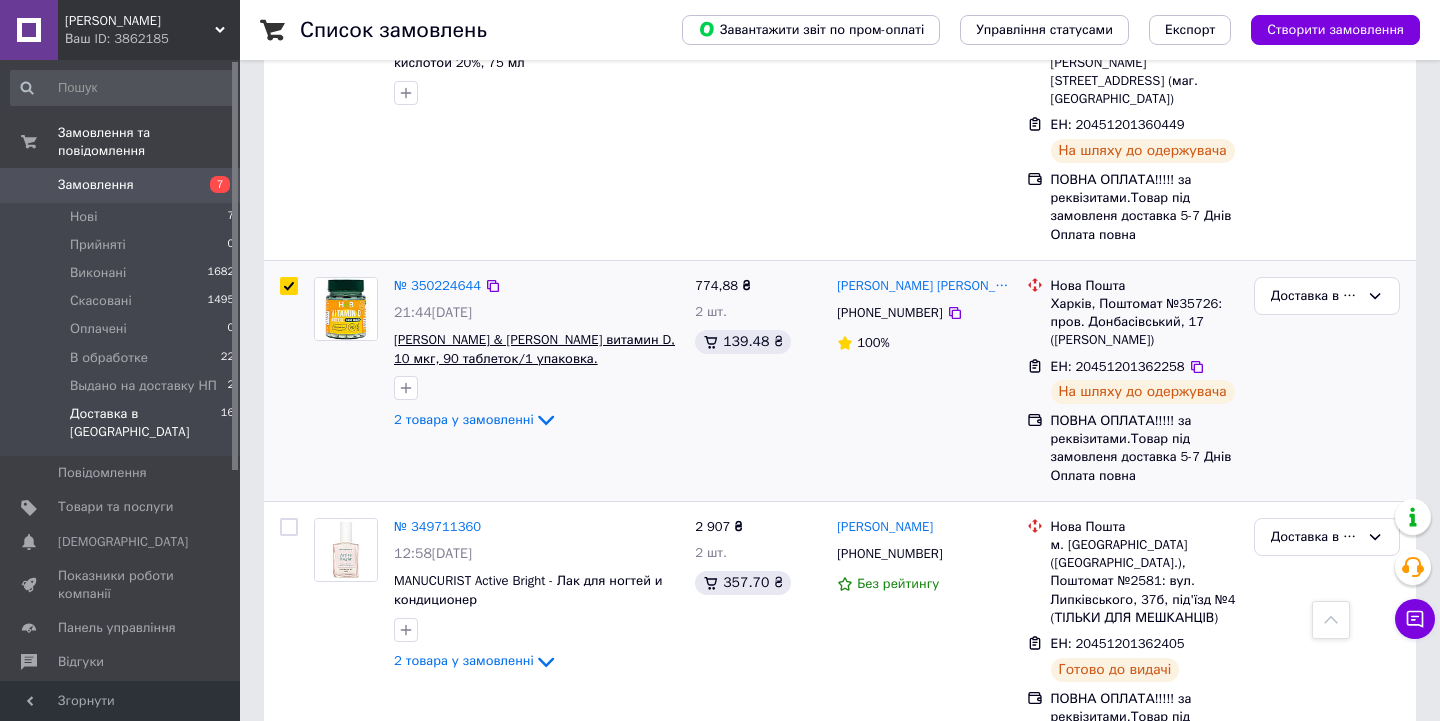 scroll, scrollTop: 1758, scrollLeft: 0, axis: vertical 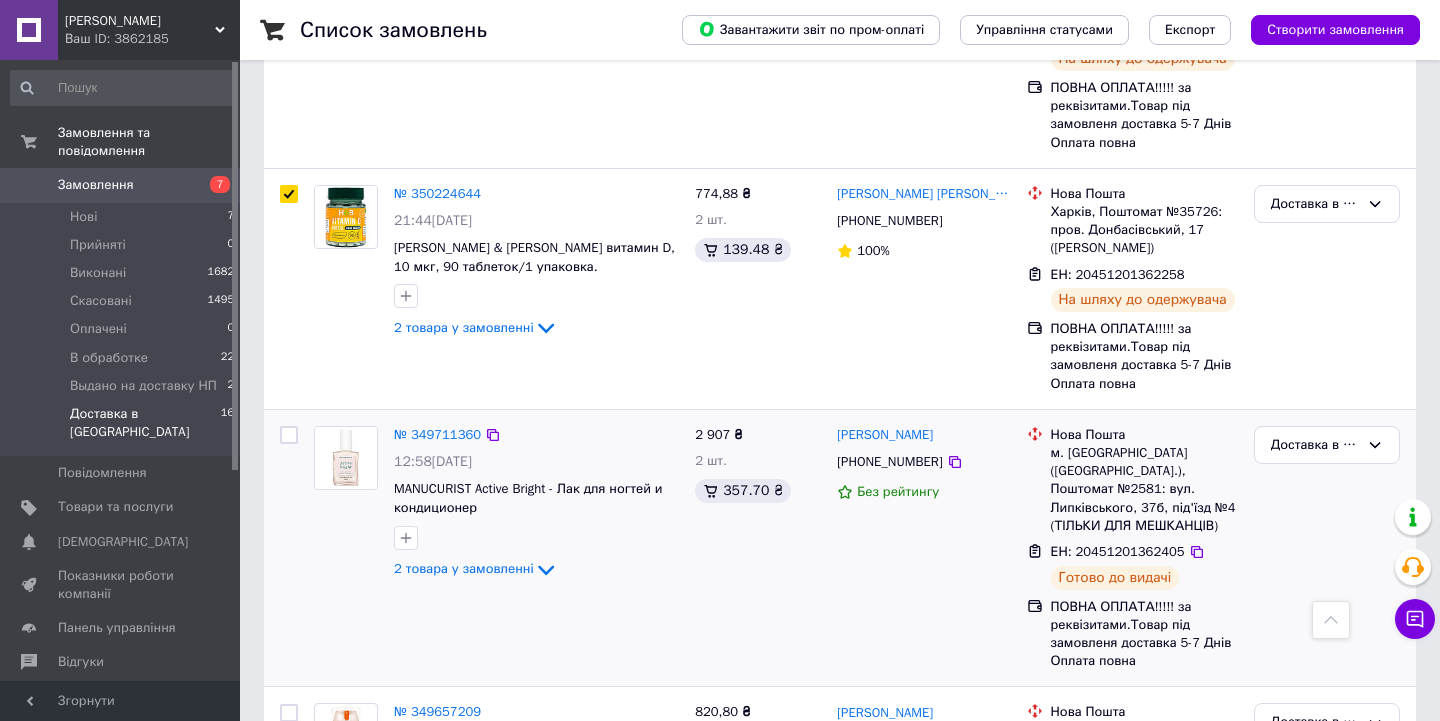 click at bounding box center [289, 435] 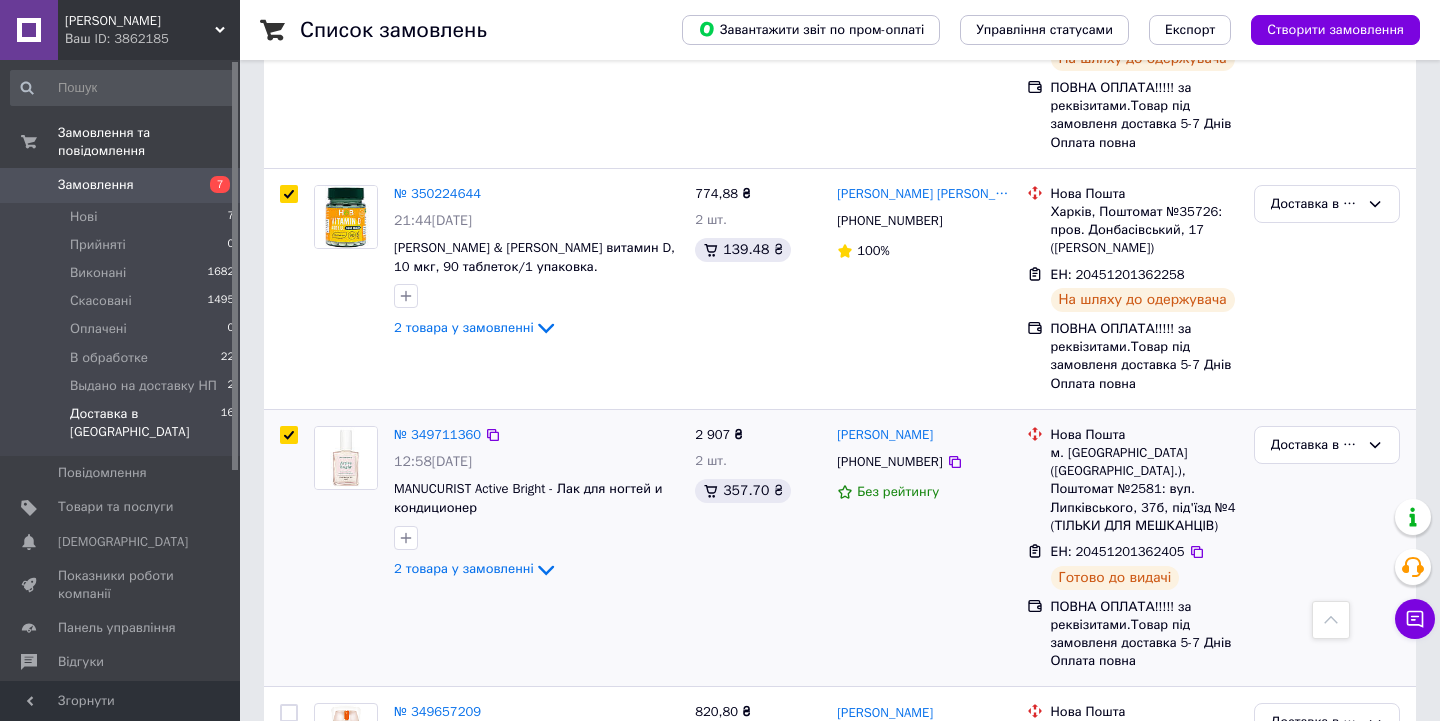 checkbox on "true" 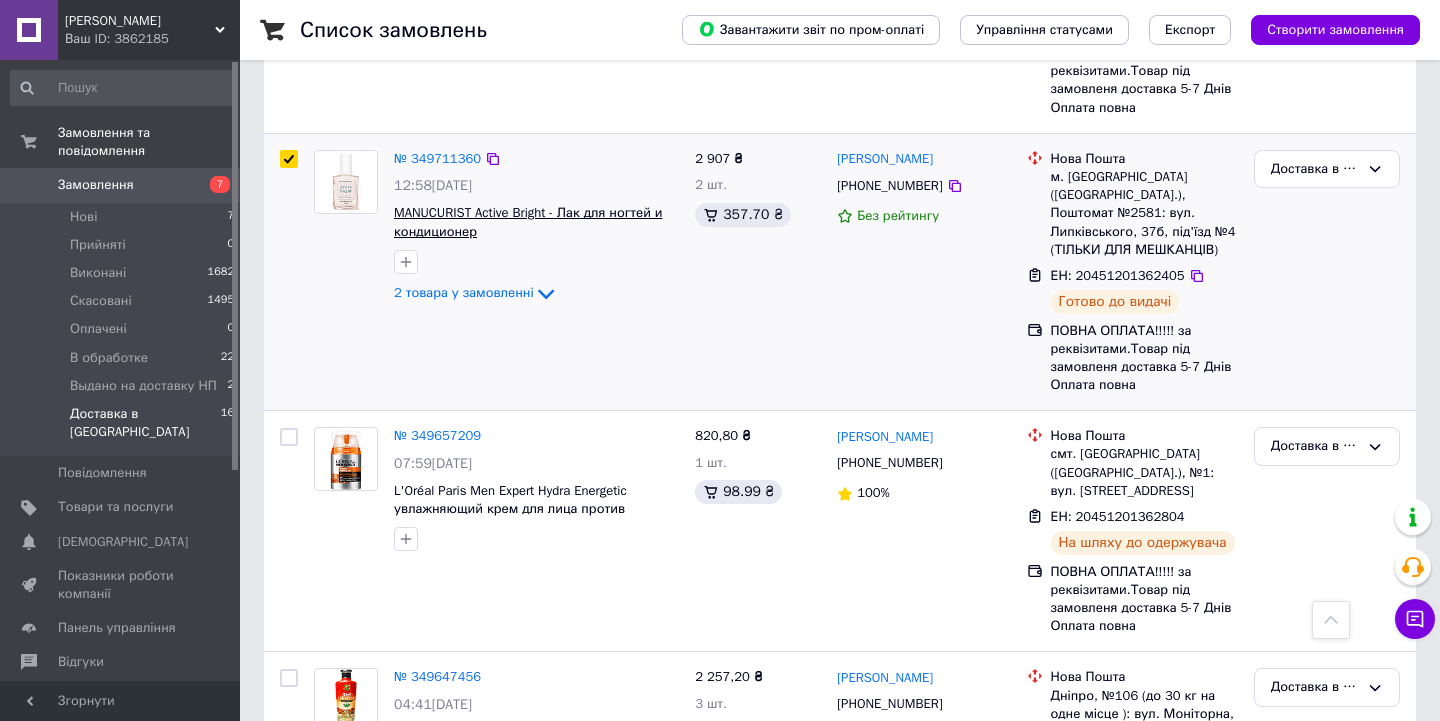 scroll, scrollTop: 2055, scrollLeft: 0, axis: vertical 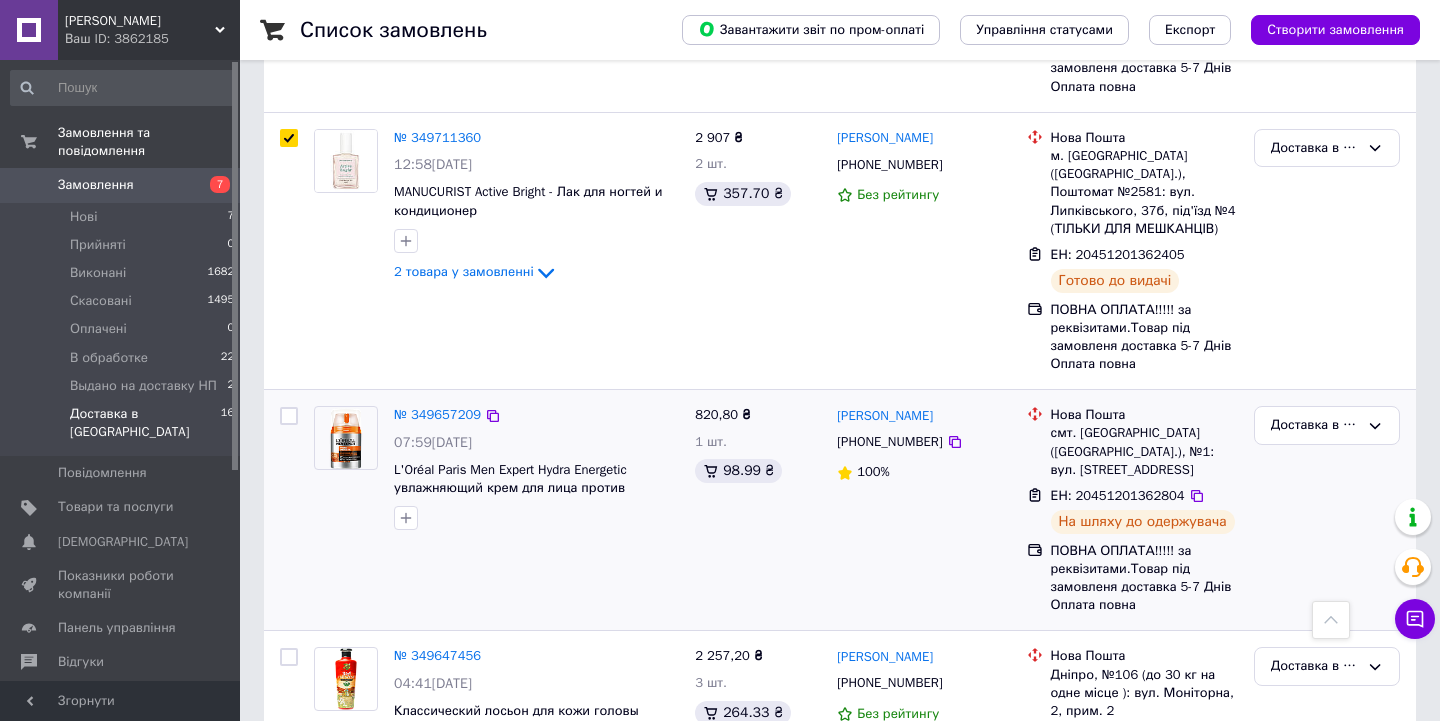 click at bounding box center (289, 416) 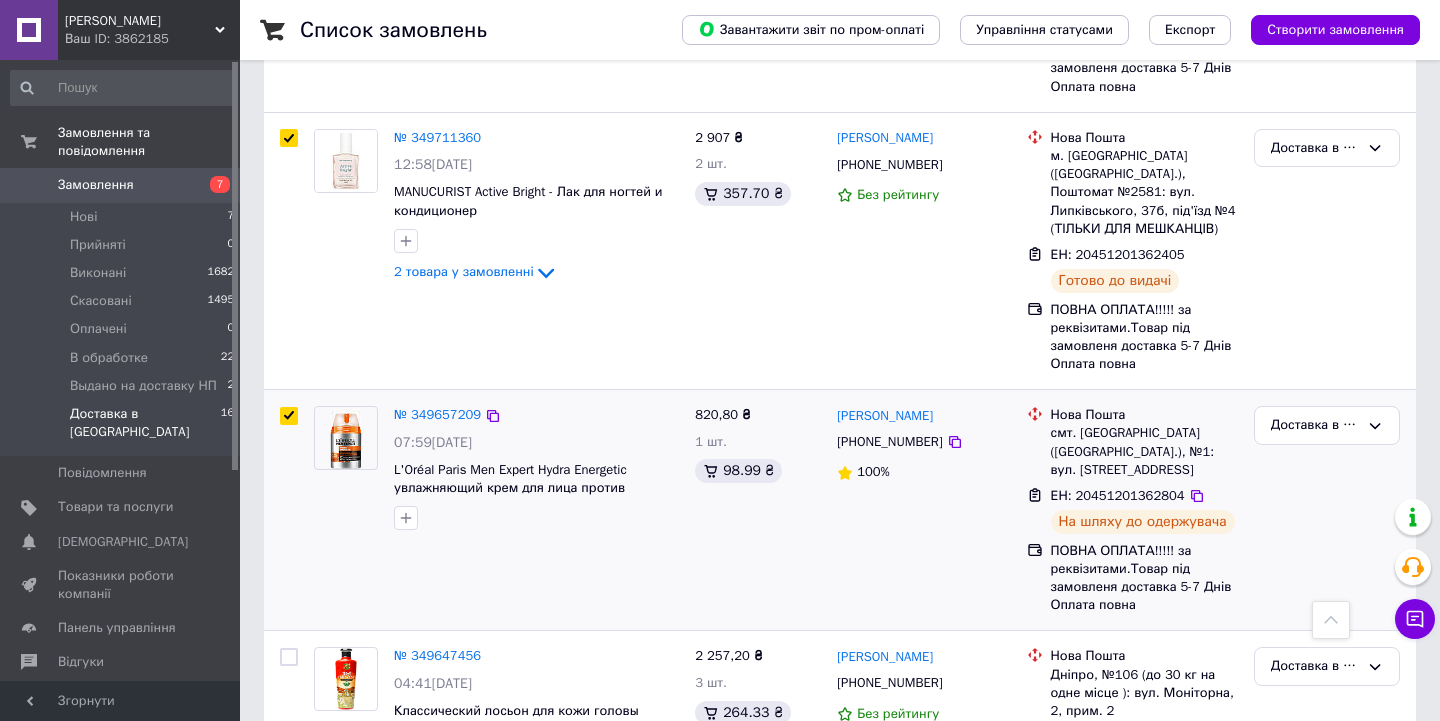 checkbox on "true" 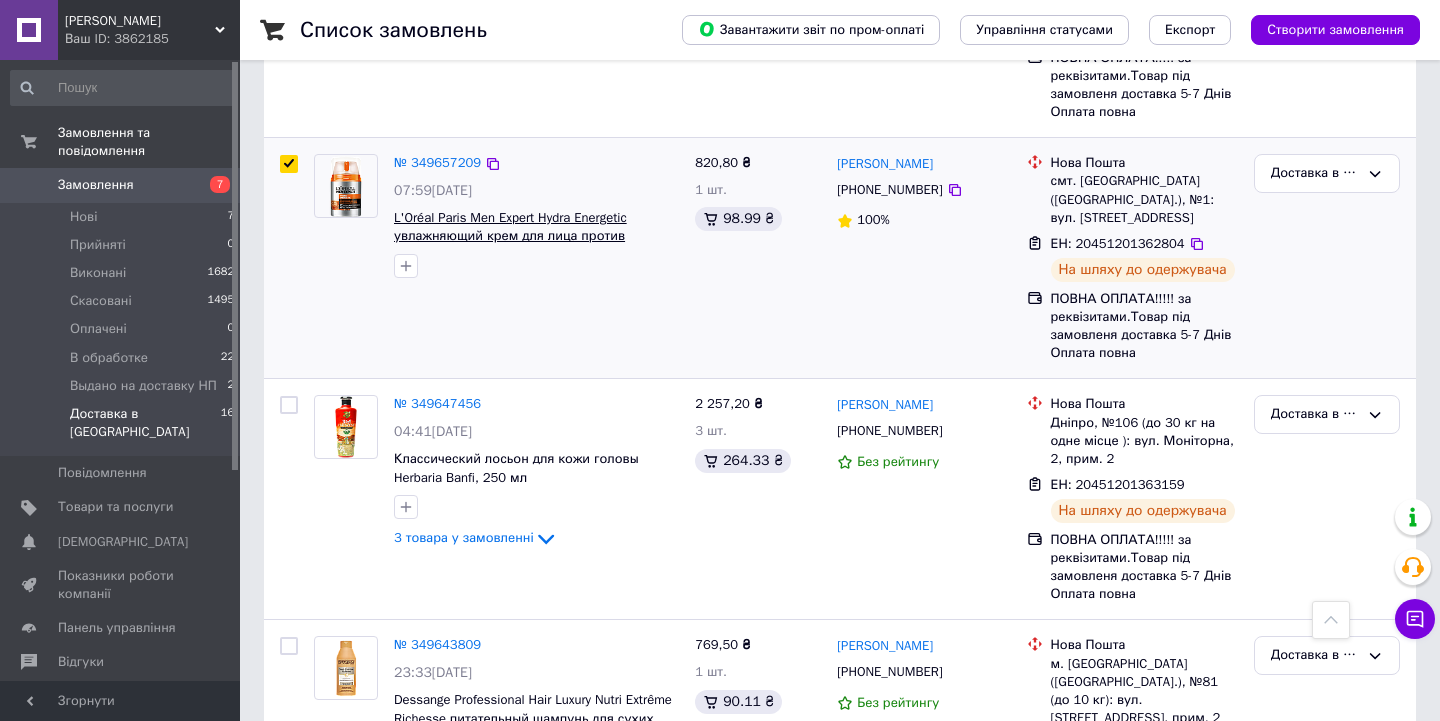 scroll, scrollTop: 2384, scrollLeft: 0, axis: vertical 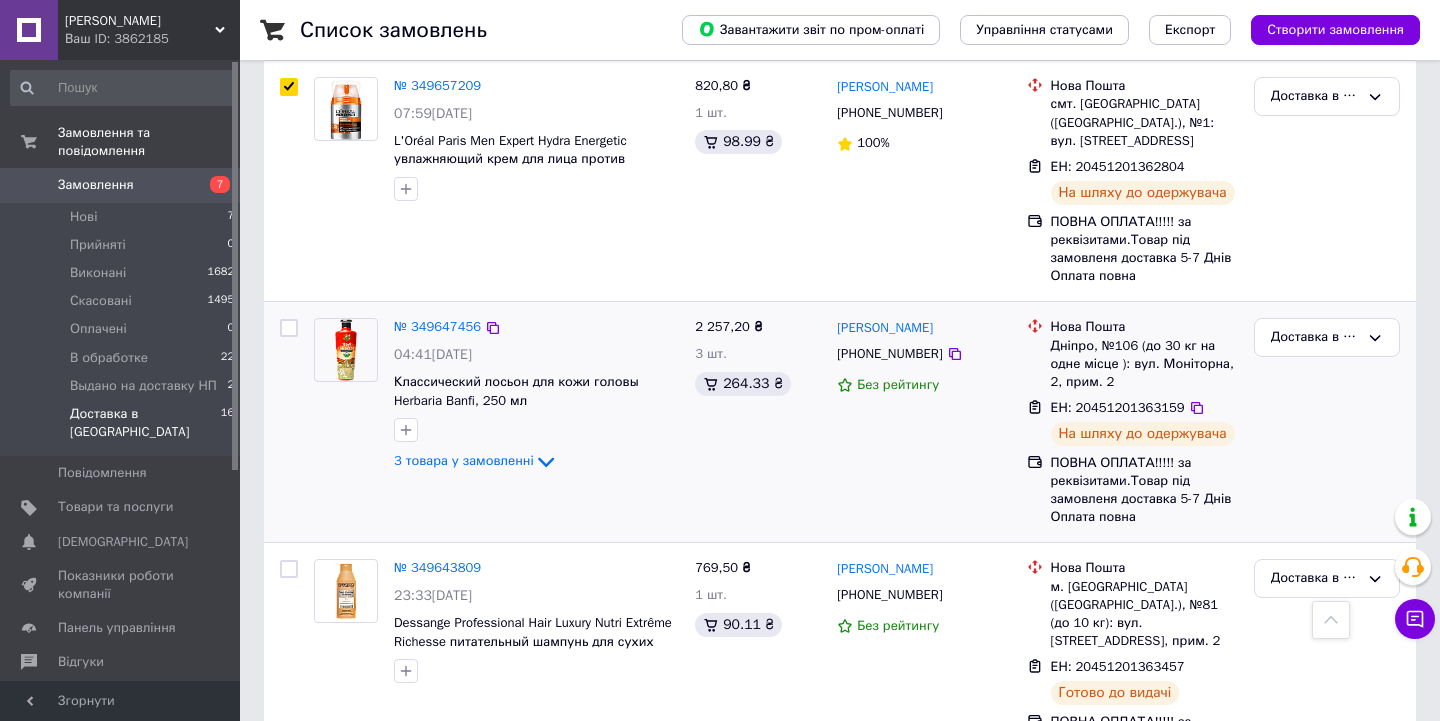 click at bounding box center [289, 328] 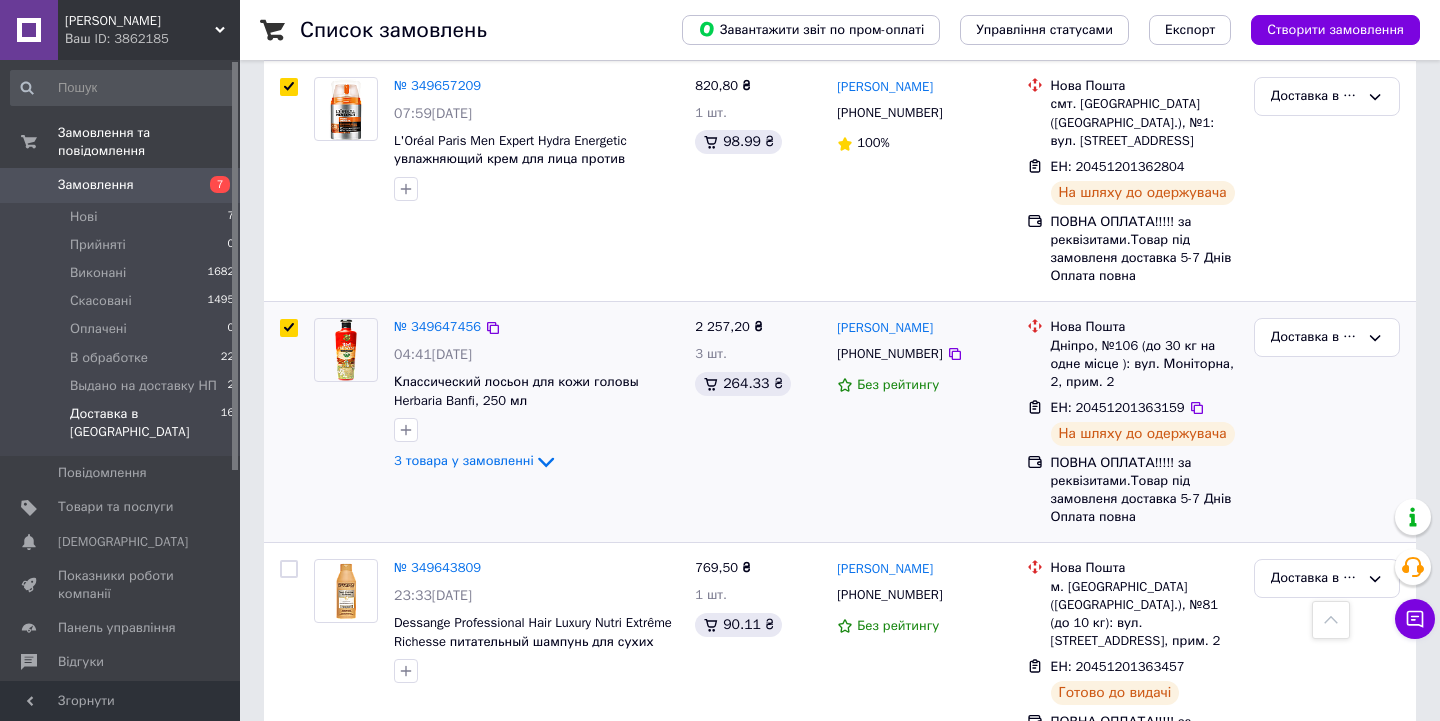 checkbox on "true" 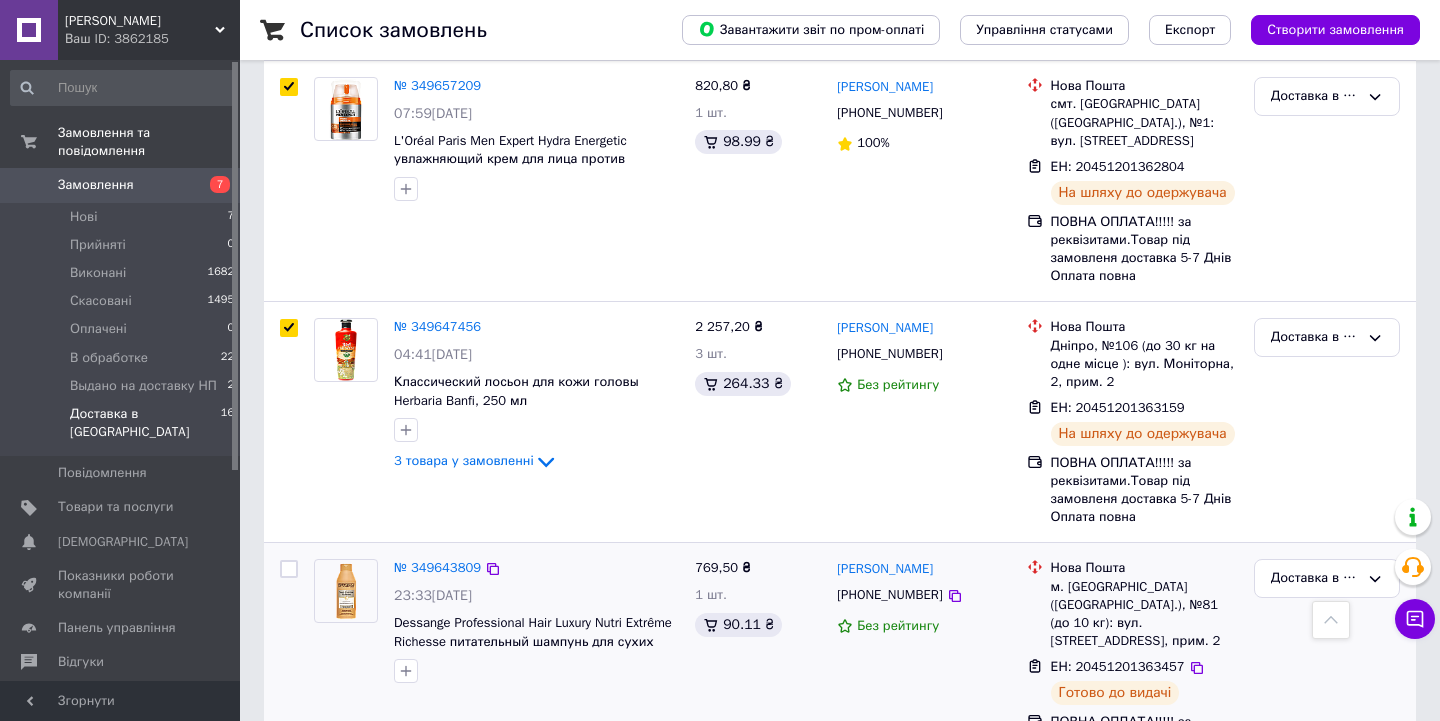 click at bounding box center [289, 569] 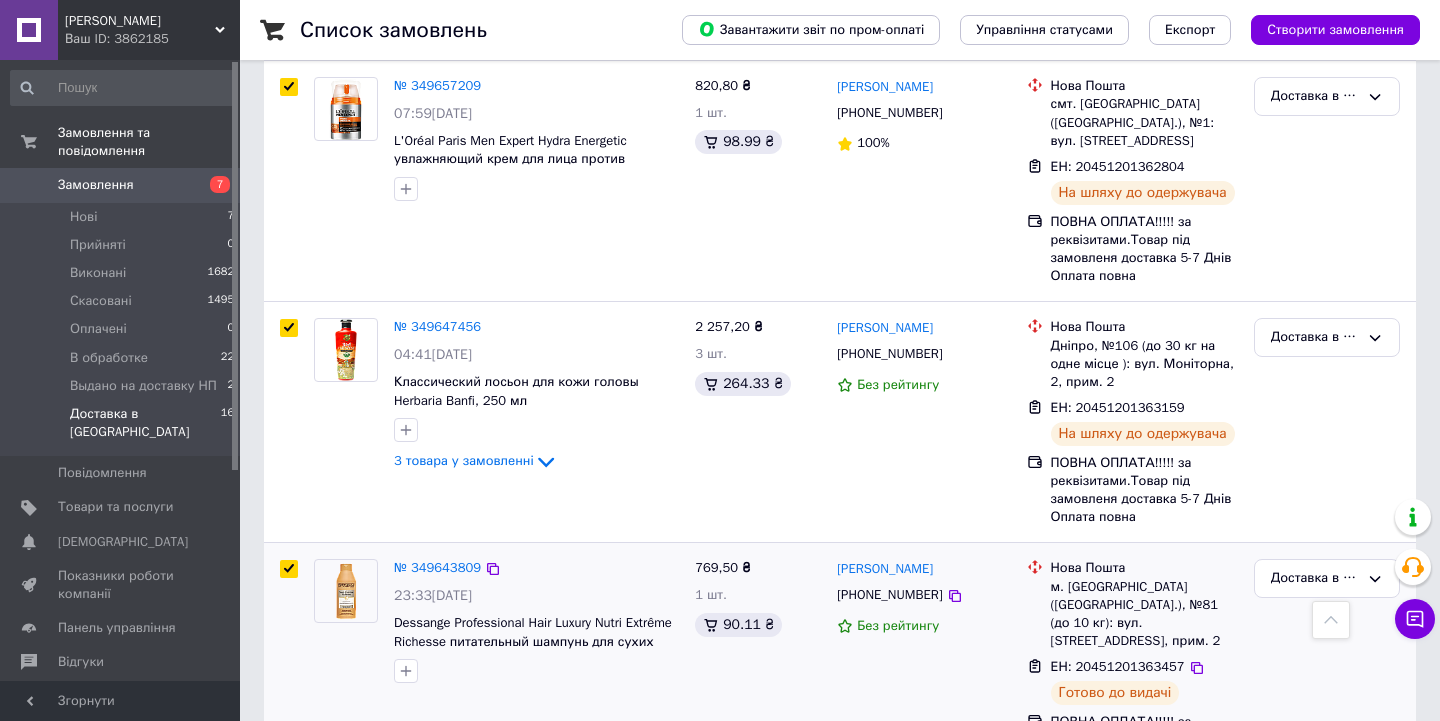 checkbox on "true" 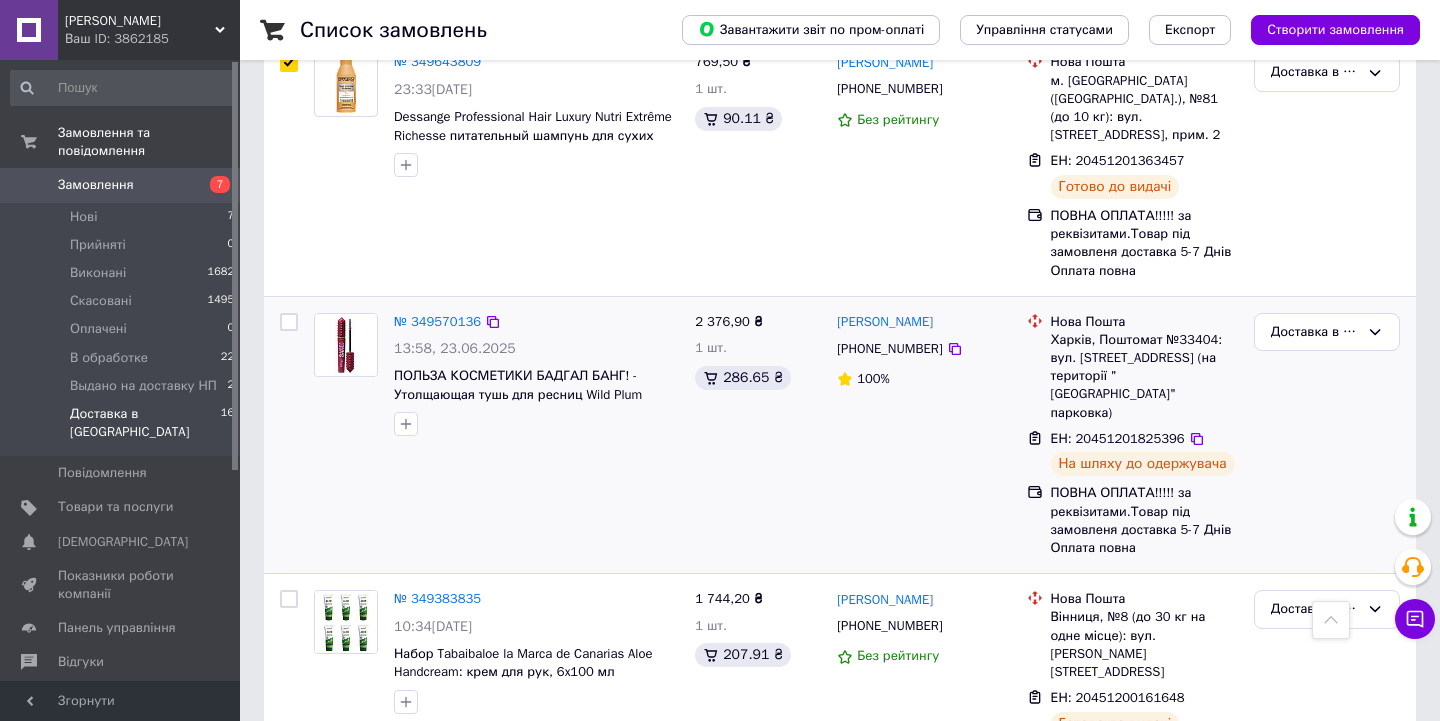 scroll, scrollTop: 2898, scrollLeft: 0, axis: vertical 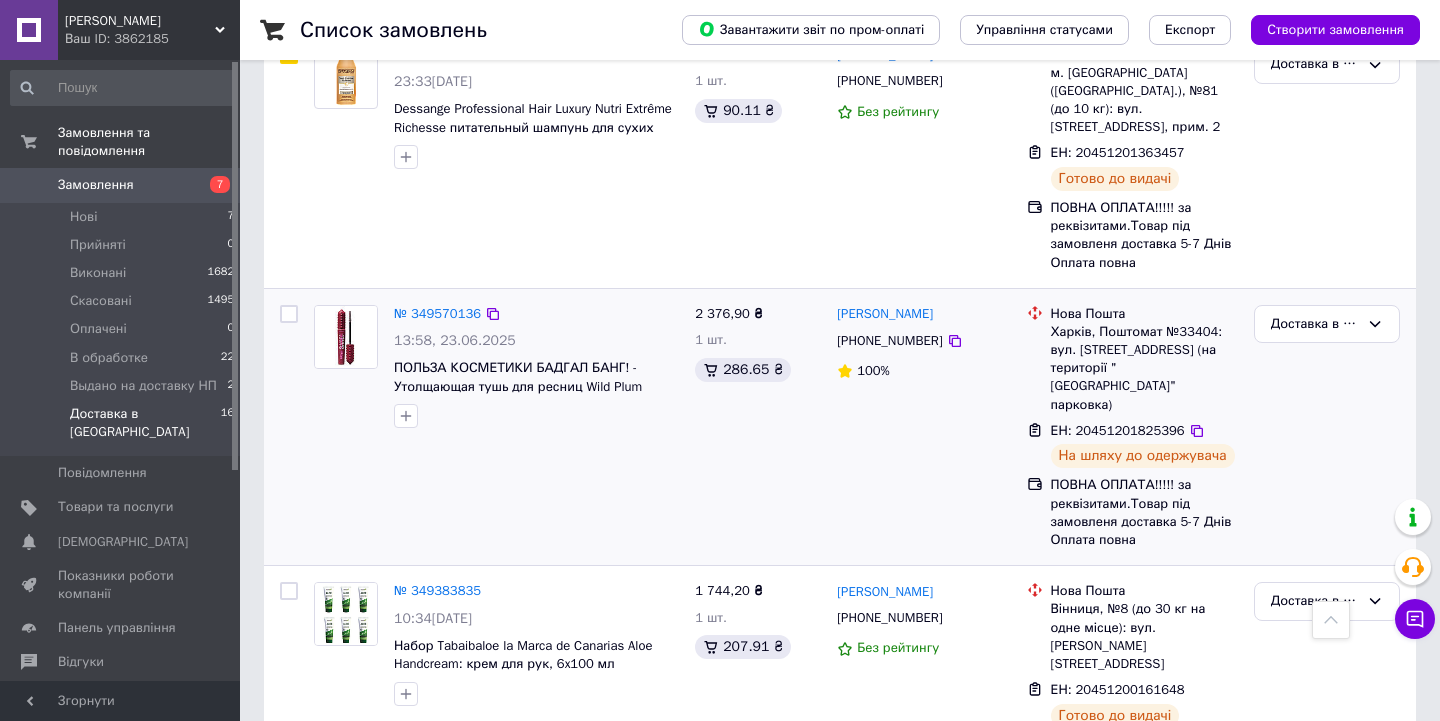 click at bounding box center [289, 314] 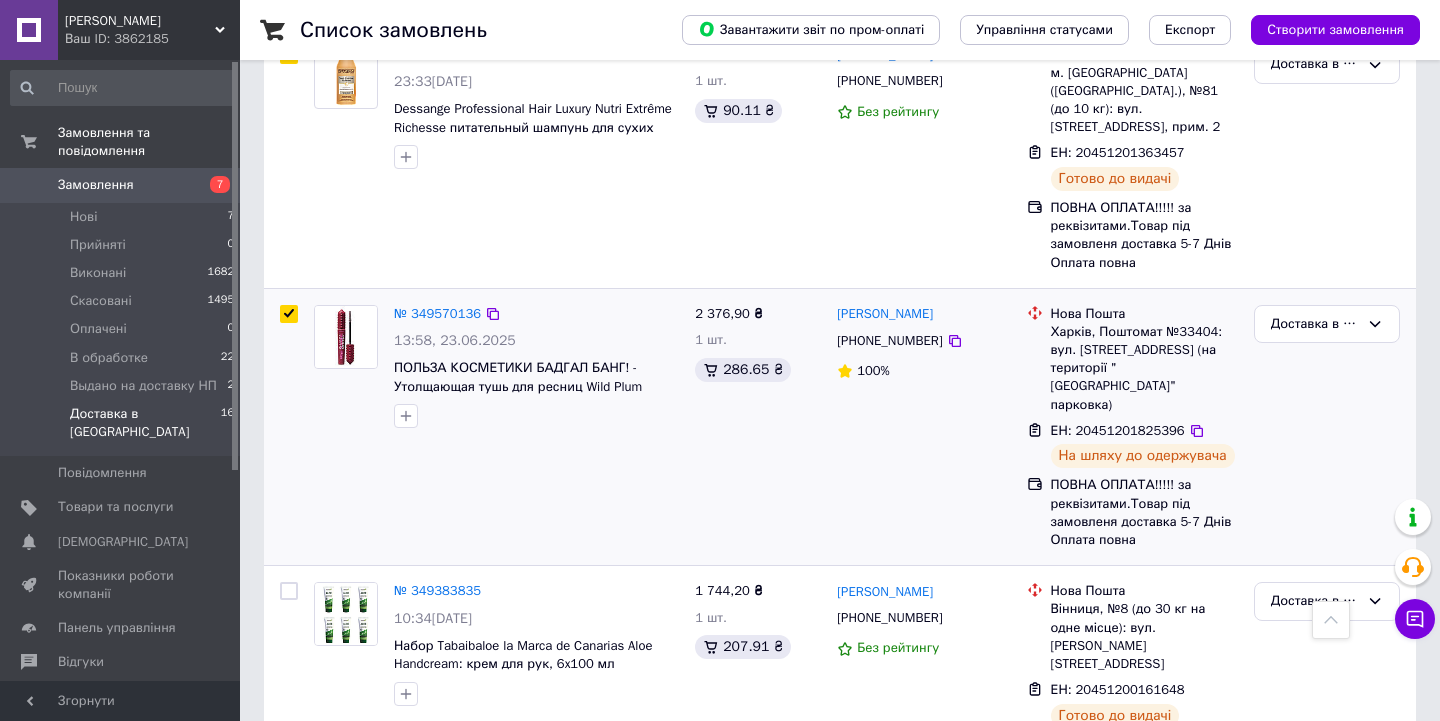 checkbox on "true" 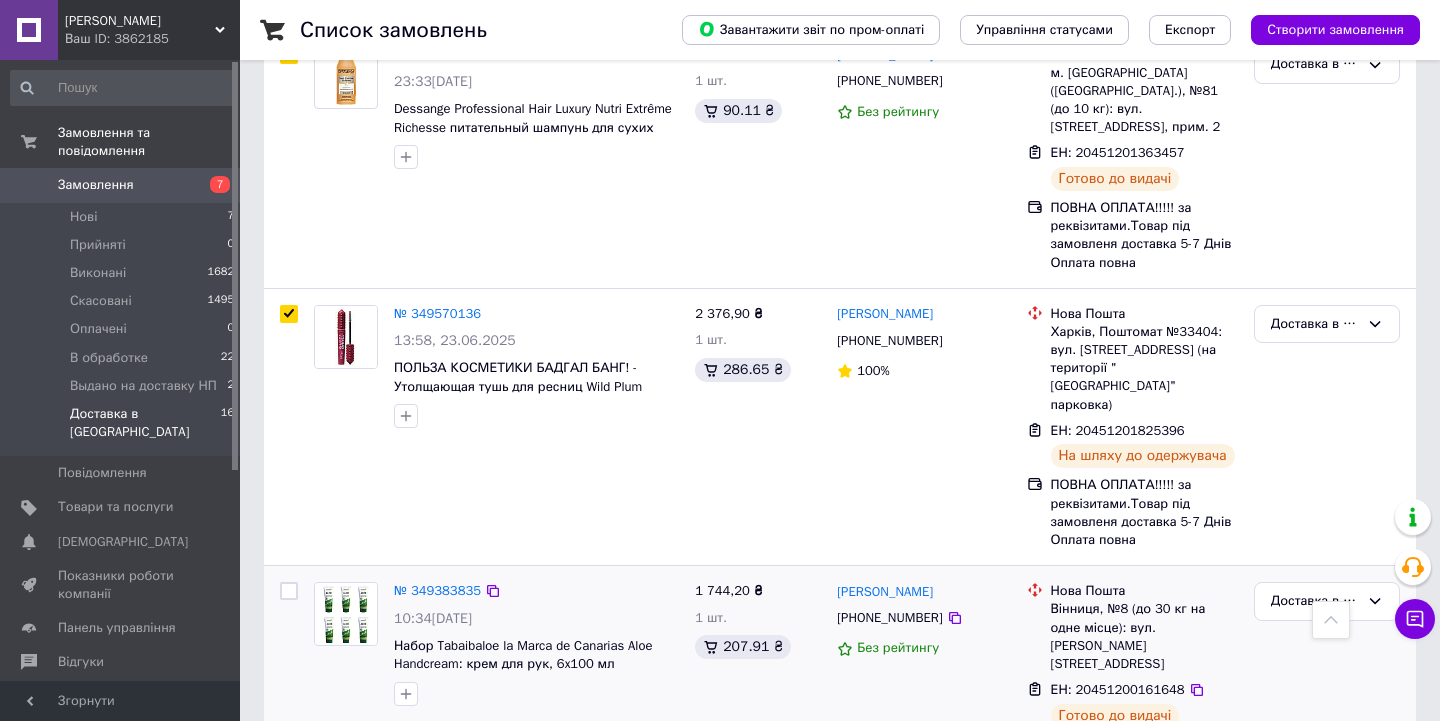 click at bounding box center (289, 591) 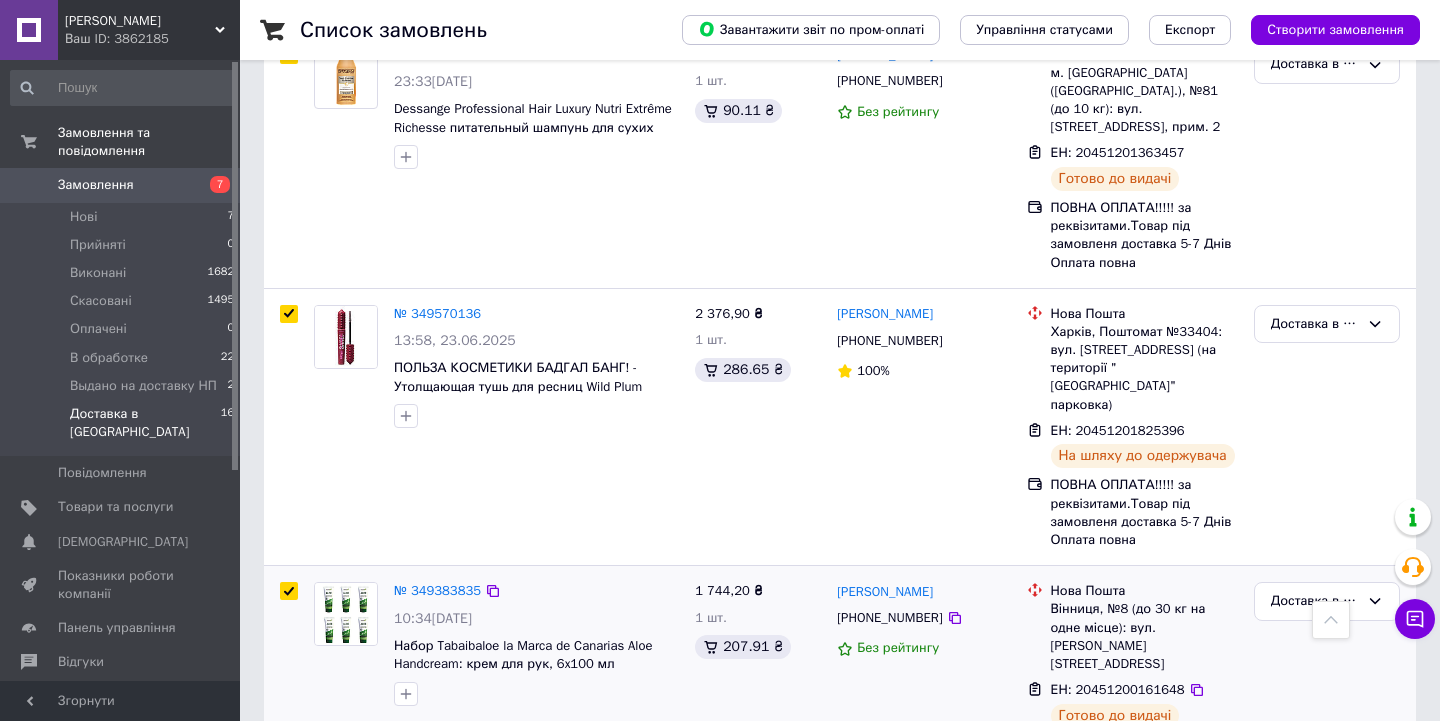 checkbox on "true" 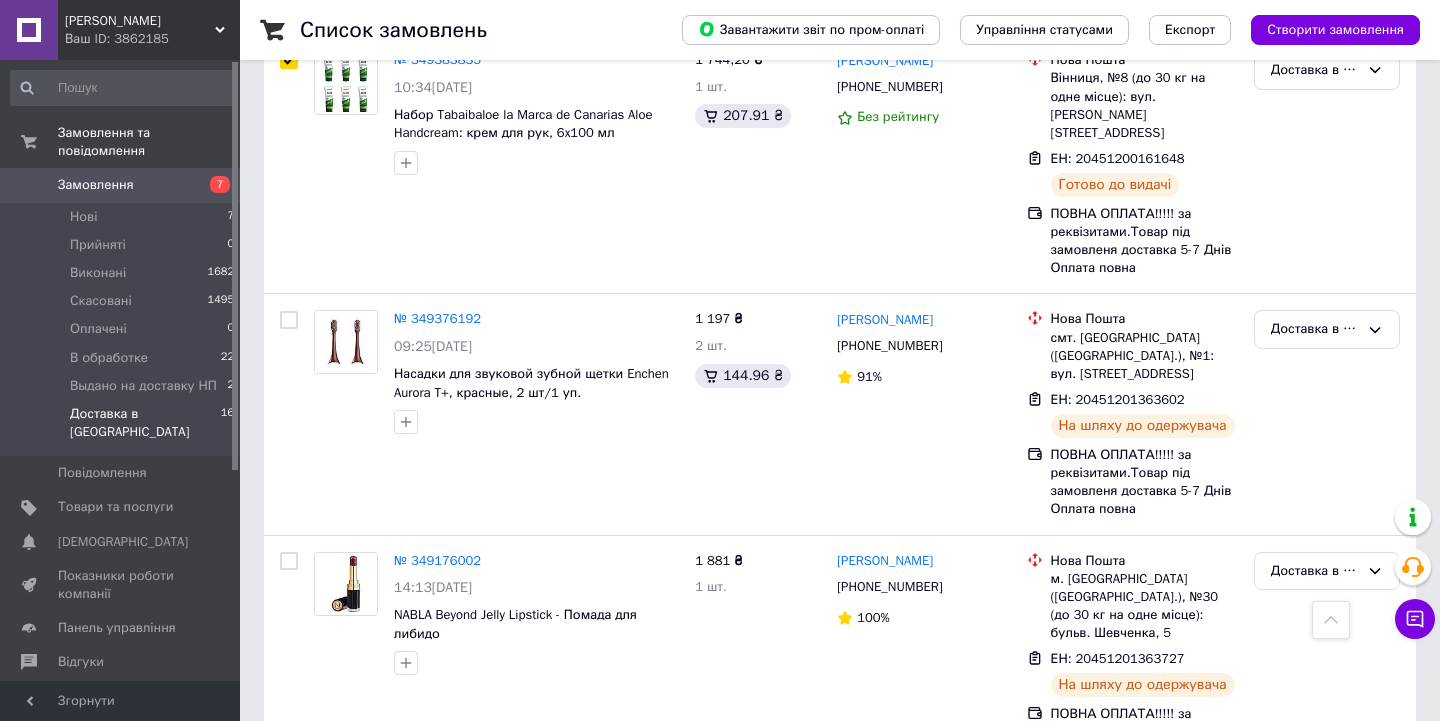 scroll, scrollTop: 3523, scrollLeft: 0, axis: vertical 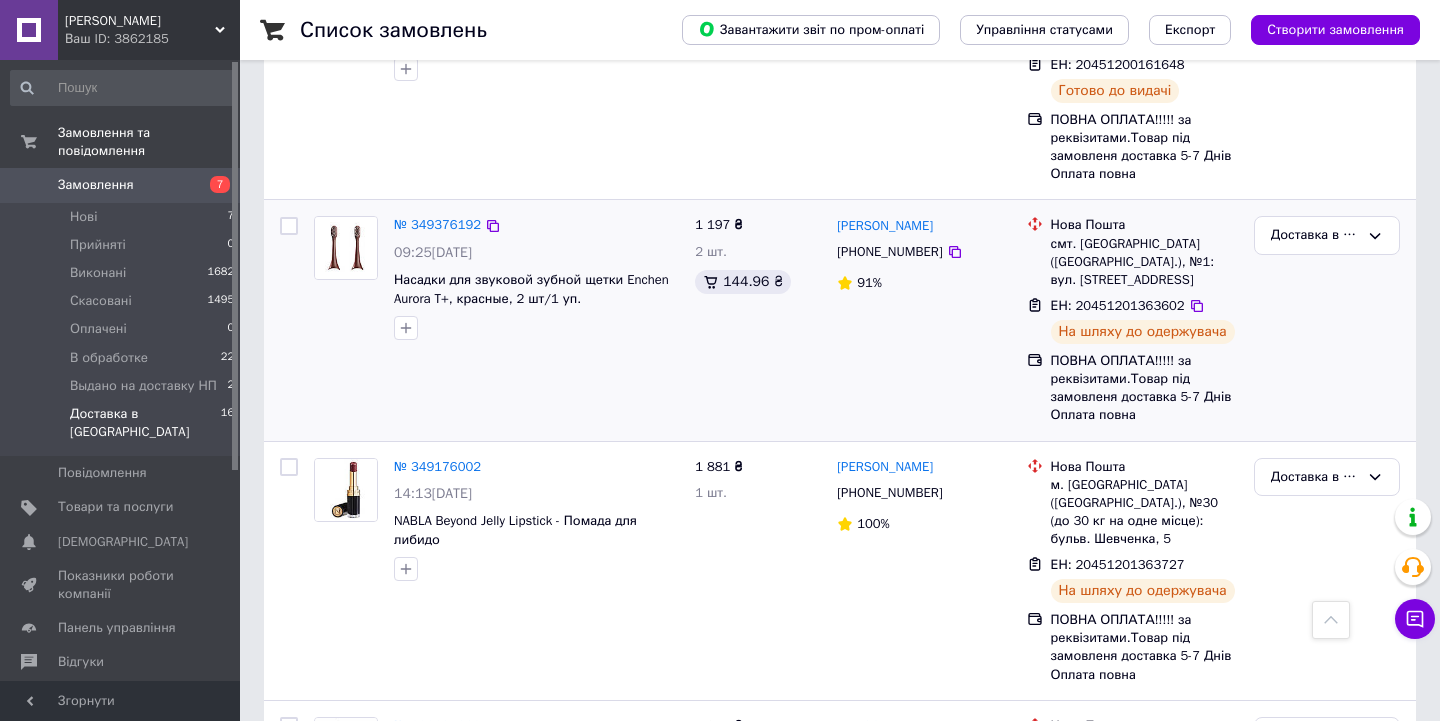 click at bounding box center [289, 226] 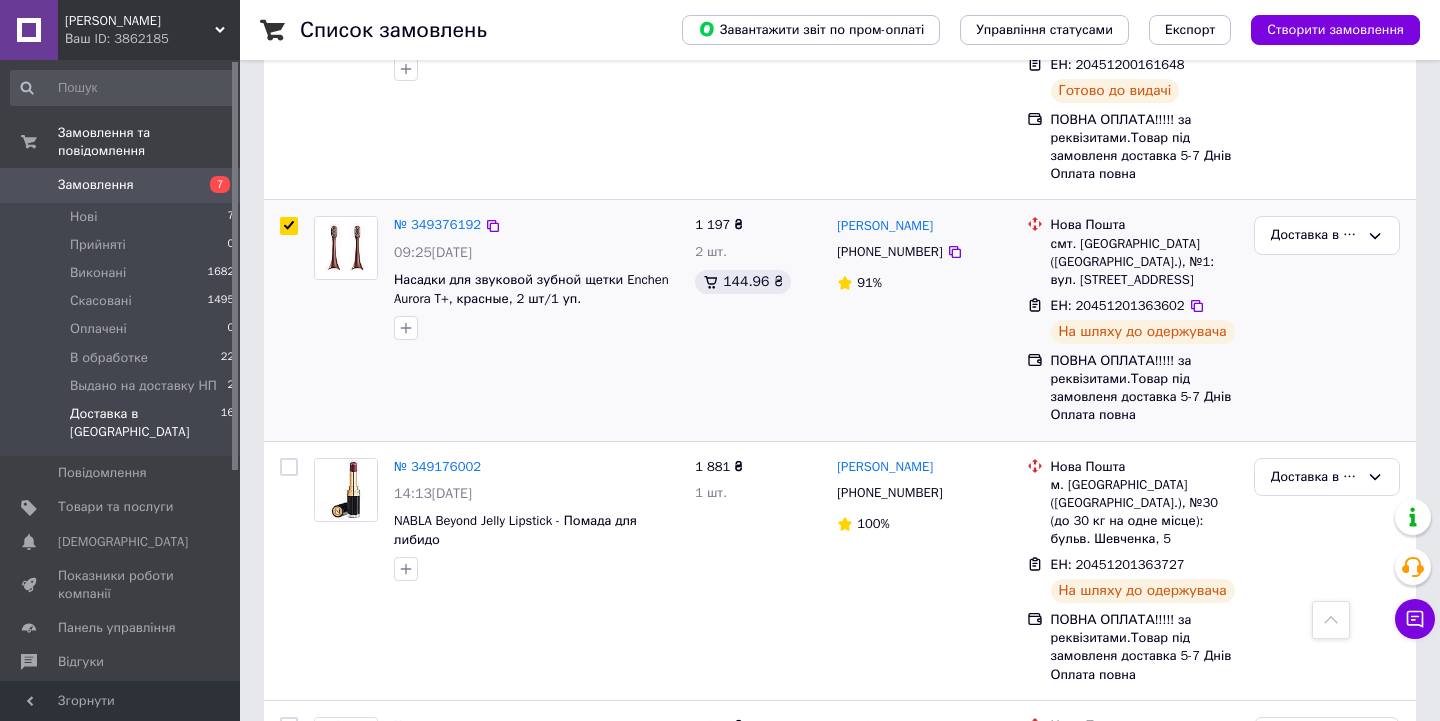 checkbox on "true" 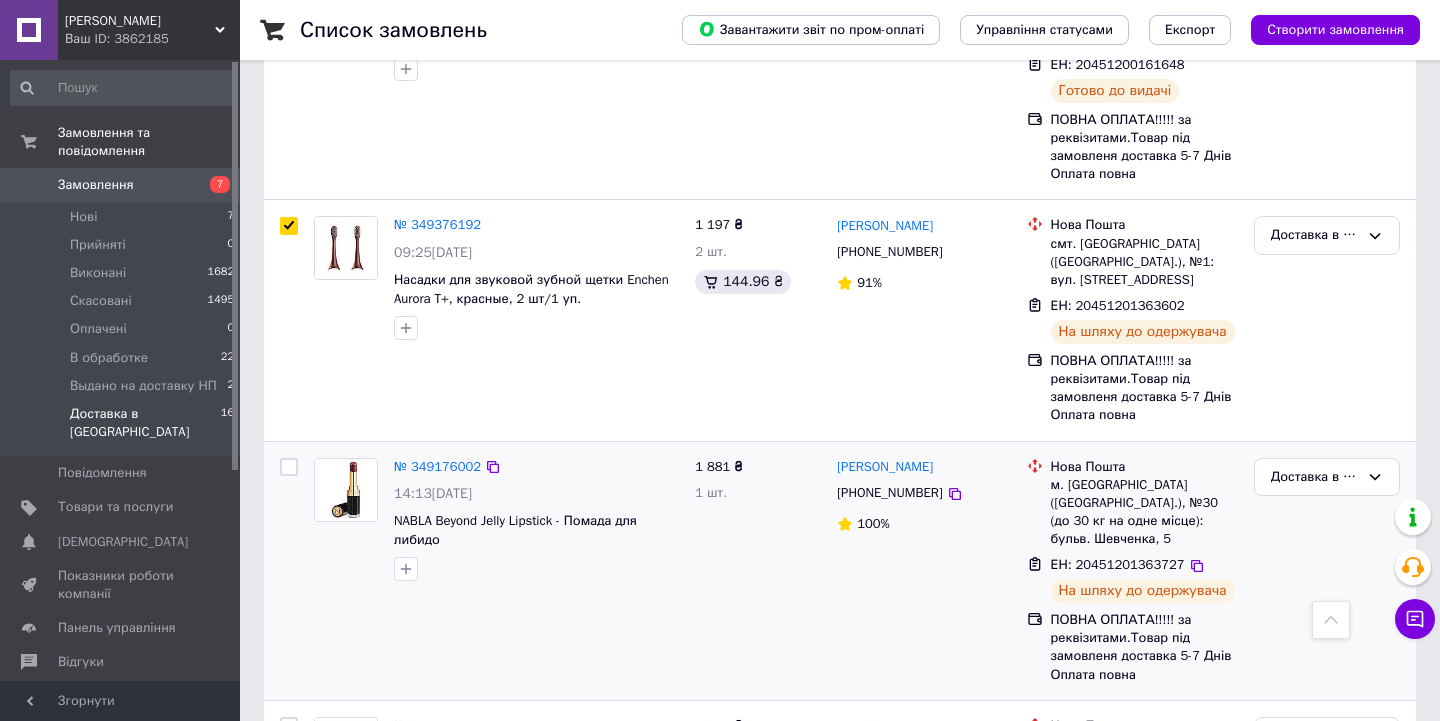 click at bounding box center [289, 467] 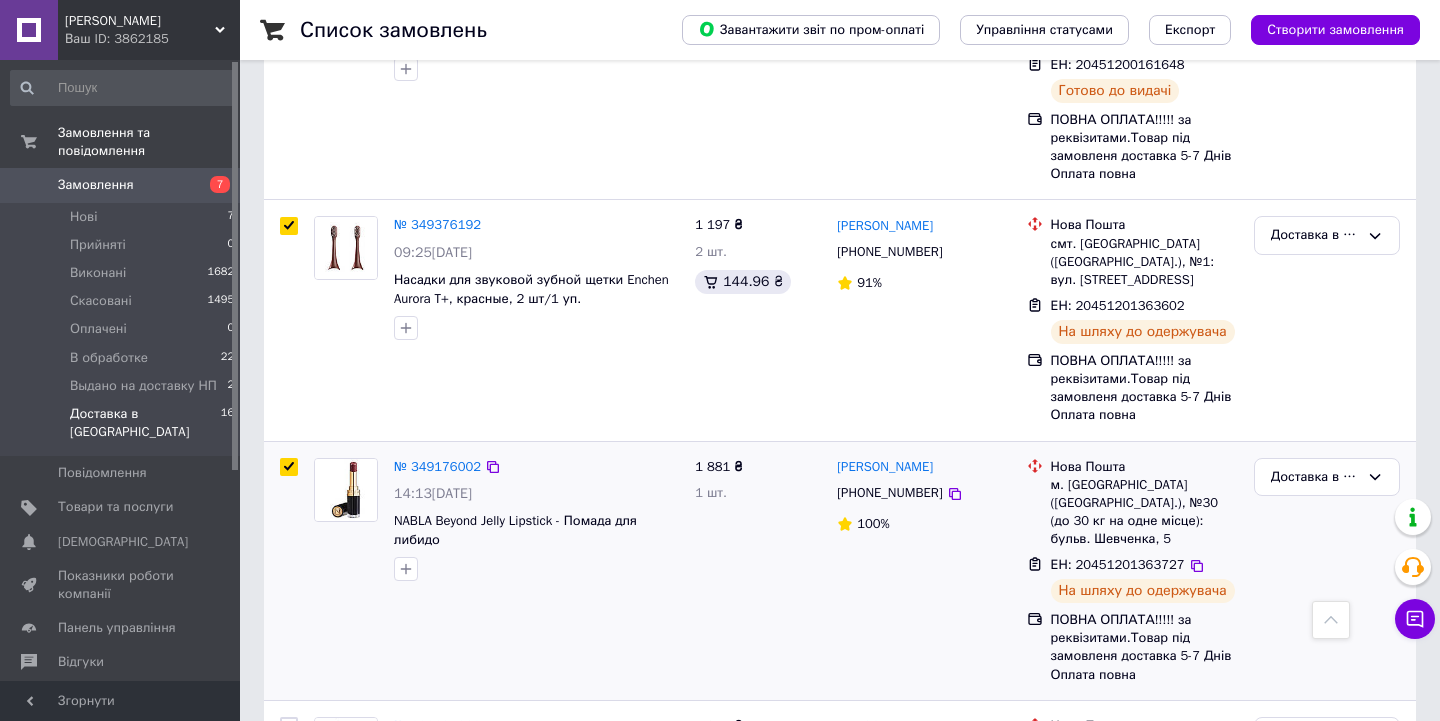 checkbox on "true" 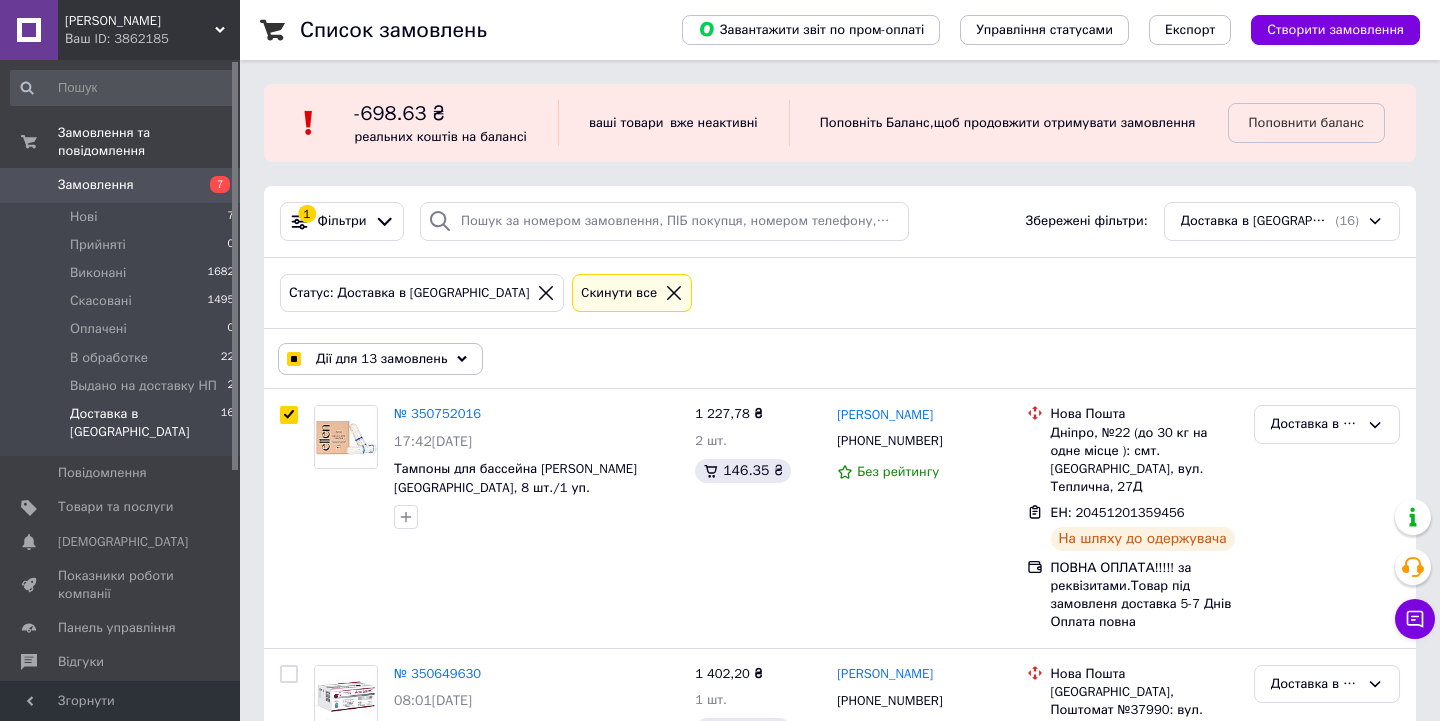 scroll, scrollTop: 0, scrollLeft: 0, axis: both 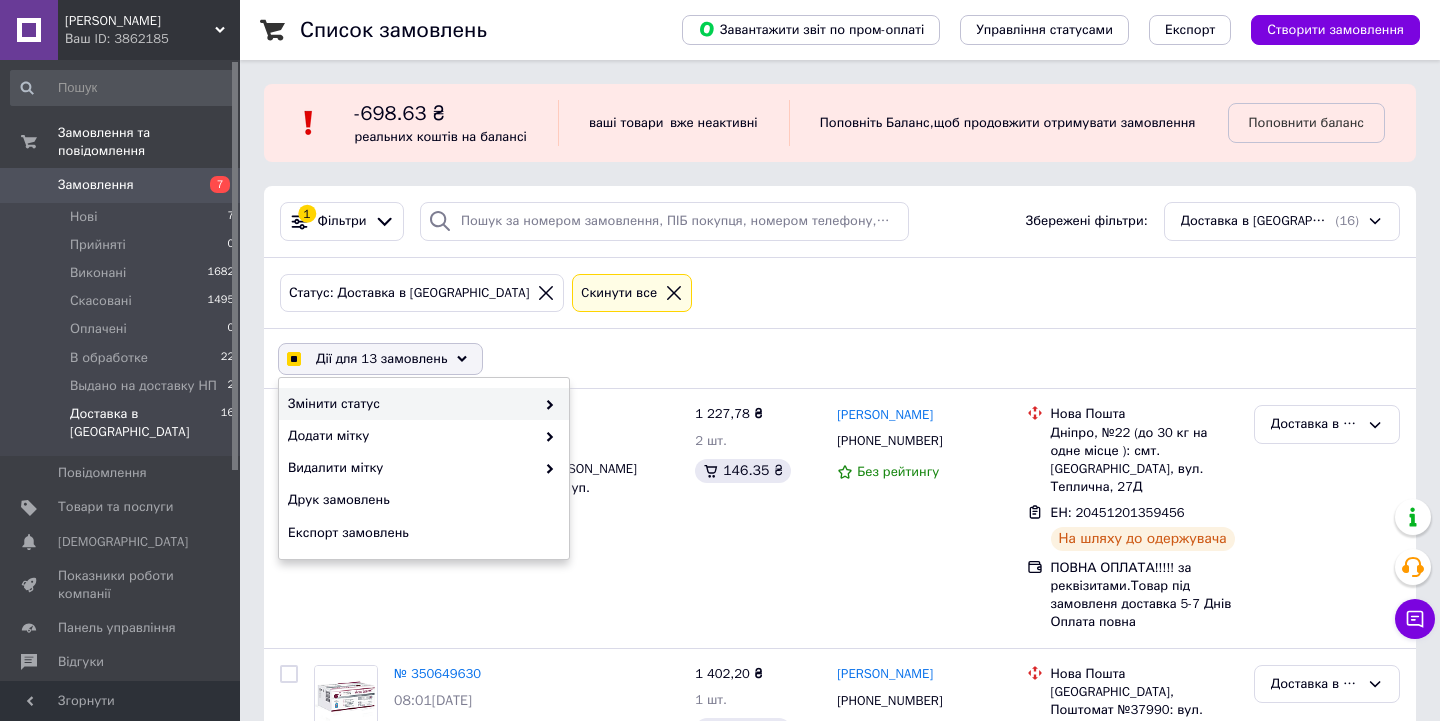 checkbox on "true" 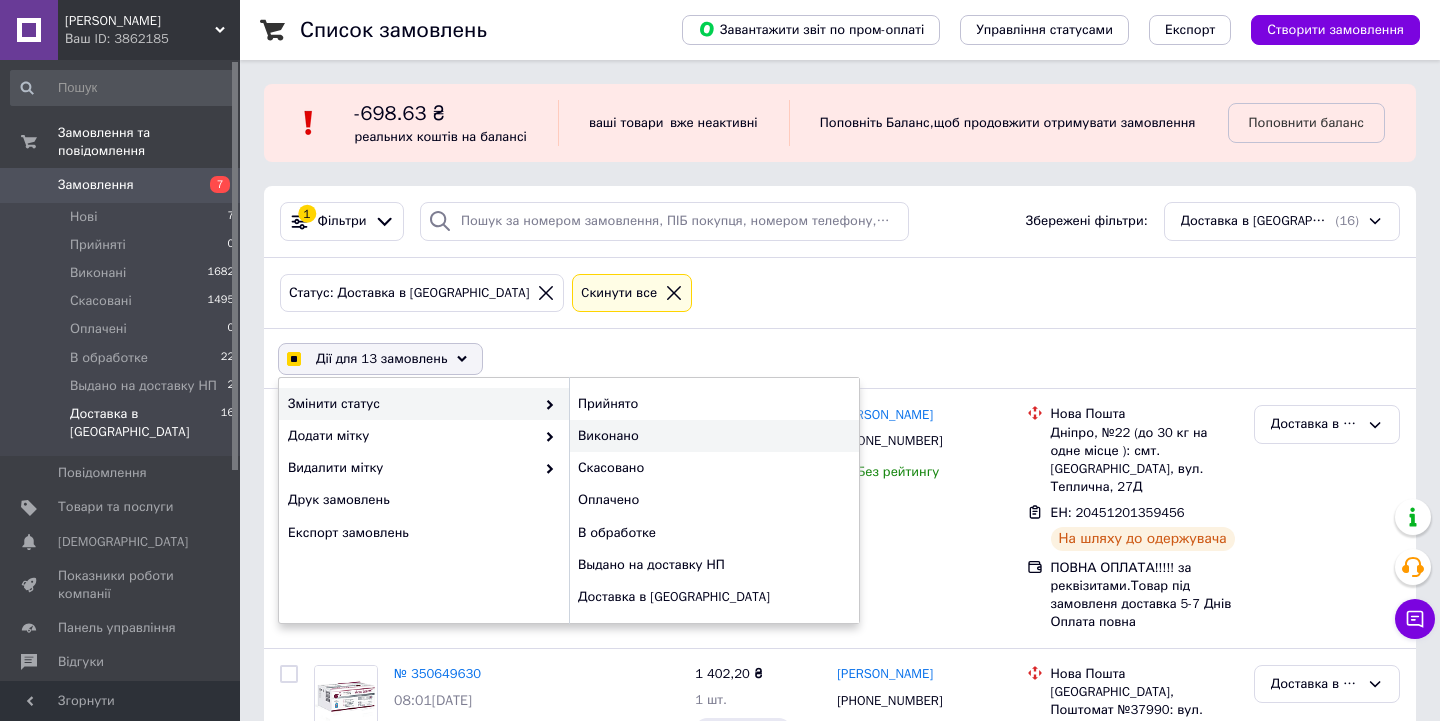 click on "Виконано" at bounding box center (714, 436) 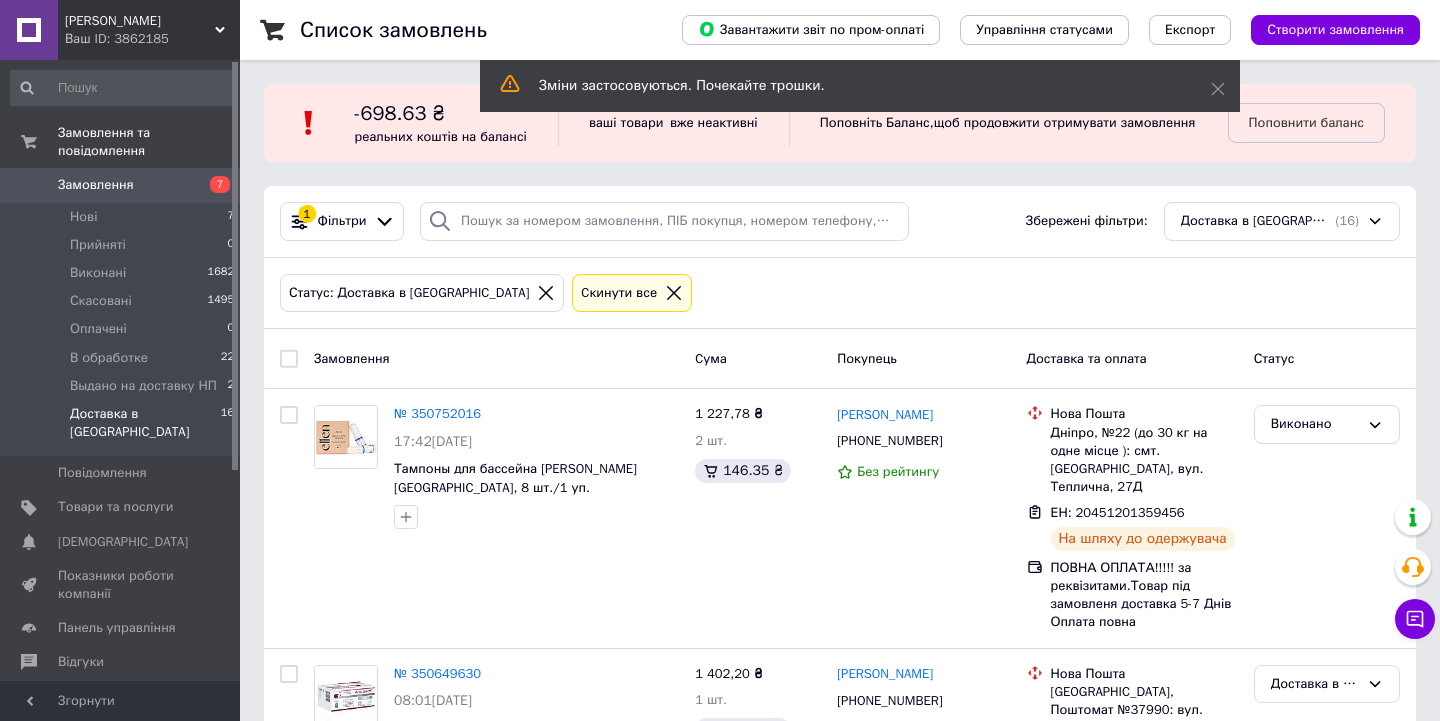 click 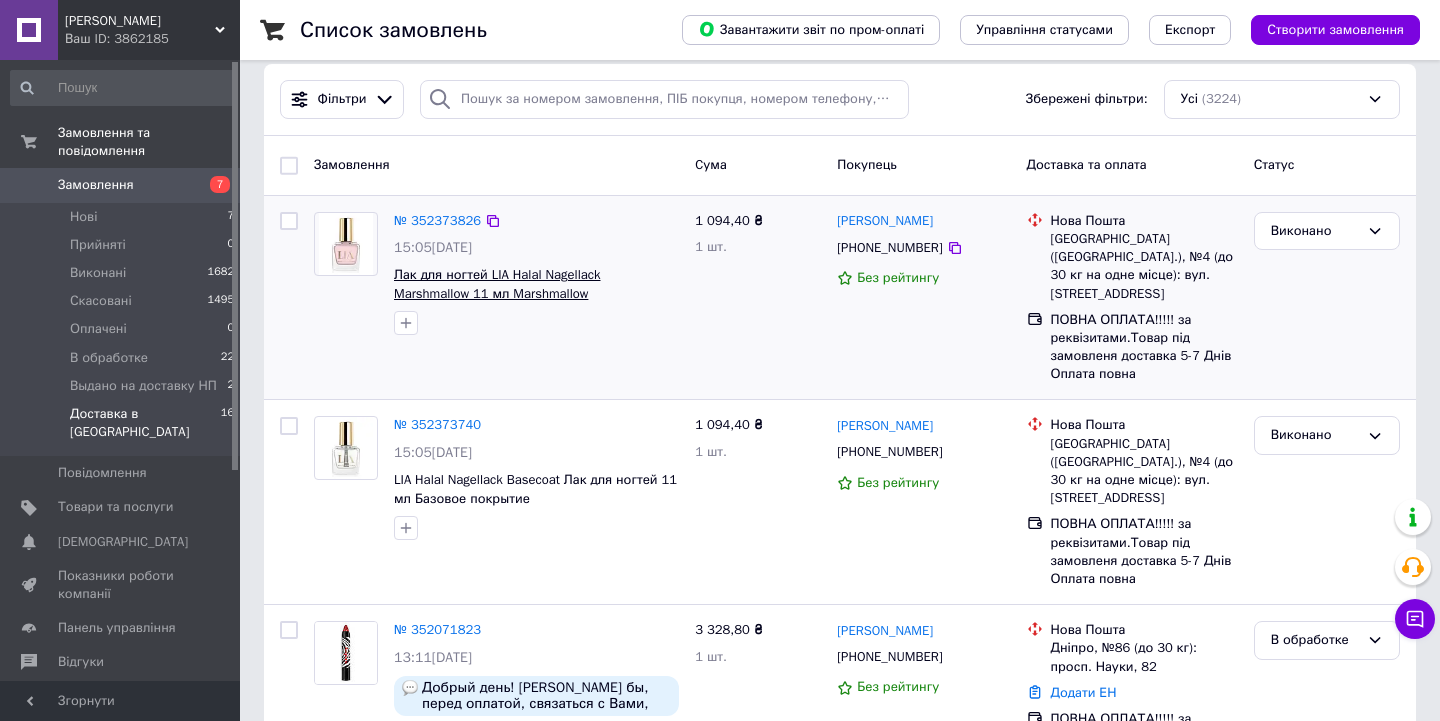 scroll, scrollTop: 139, scrollLeft: 0, axis: vertical 